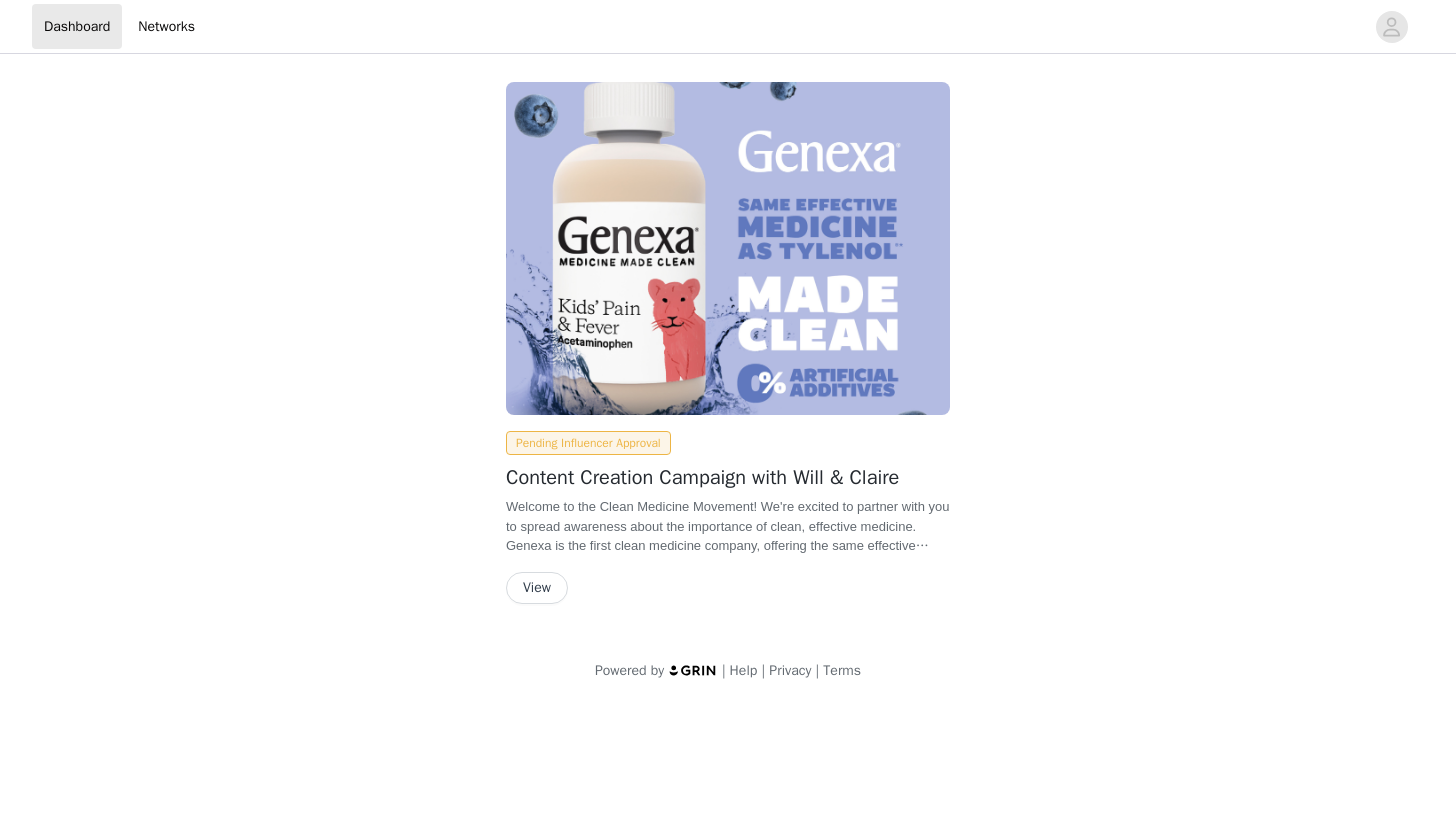 scroll, scrollTop: 0, scrollLeft: 0, axis: both 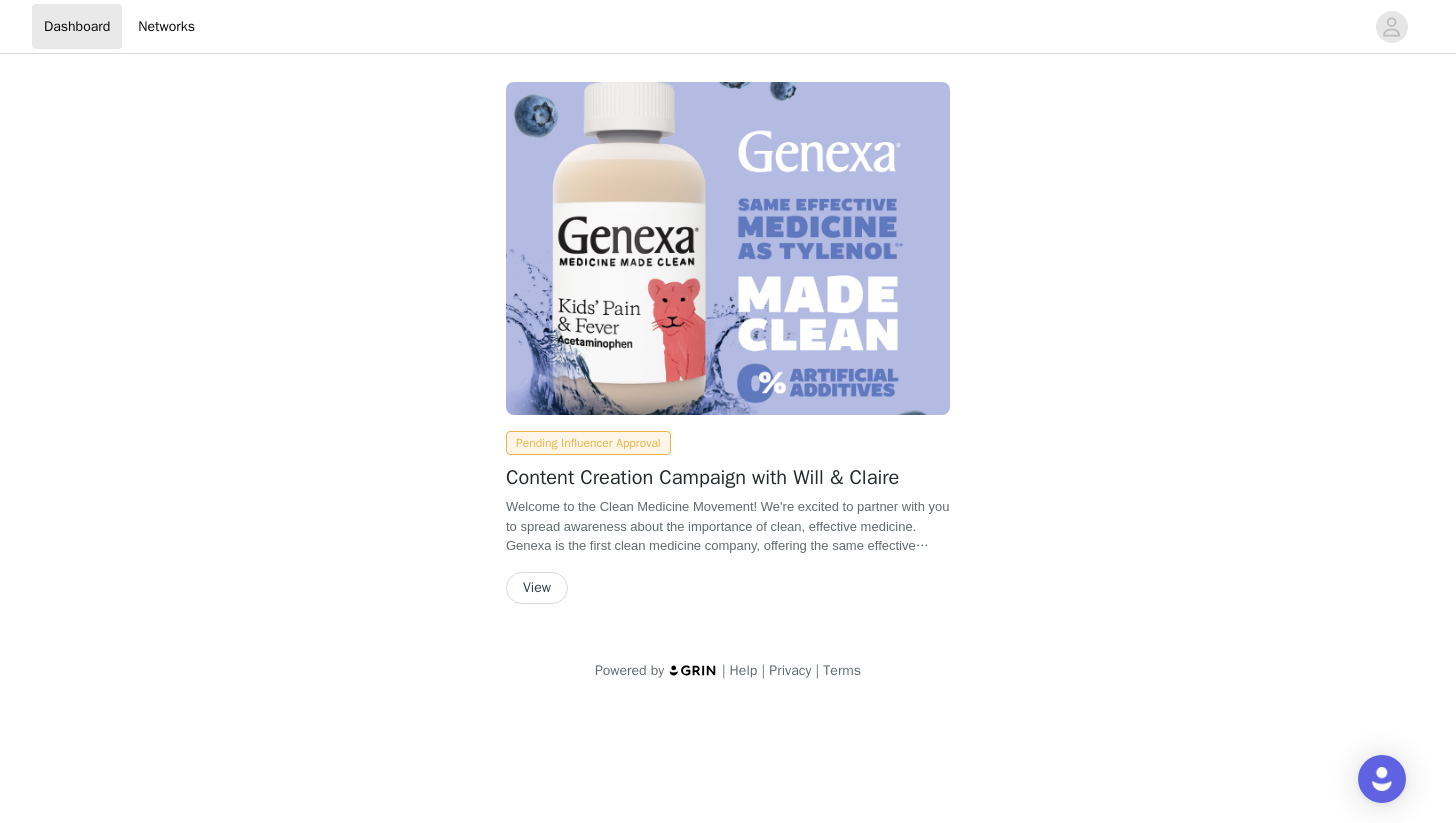 click on "View" at bounding box center (537, 588) 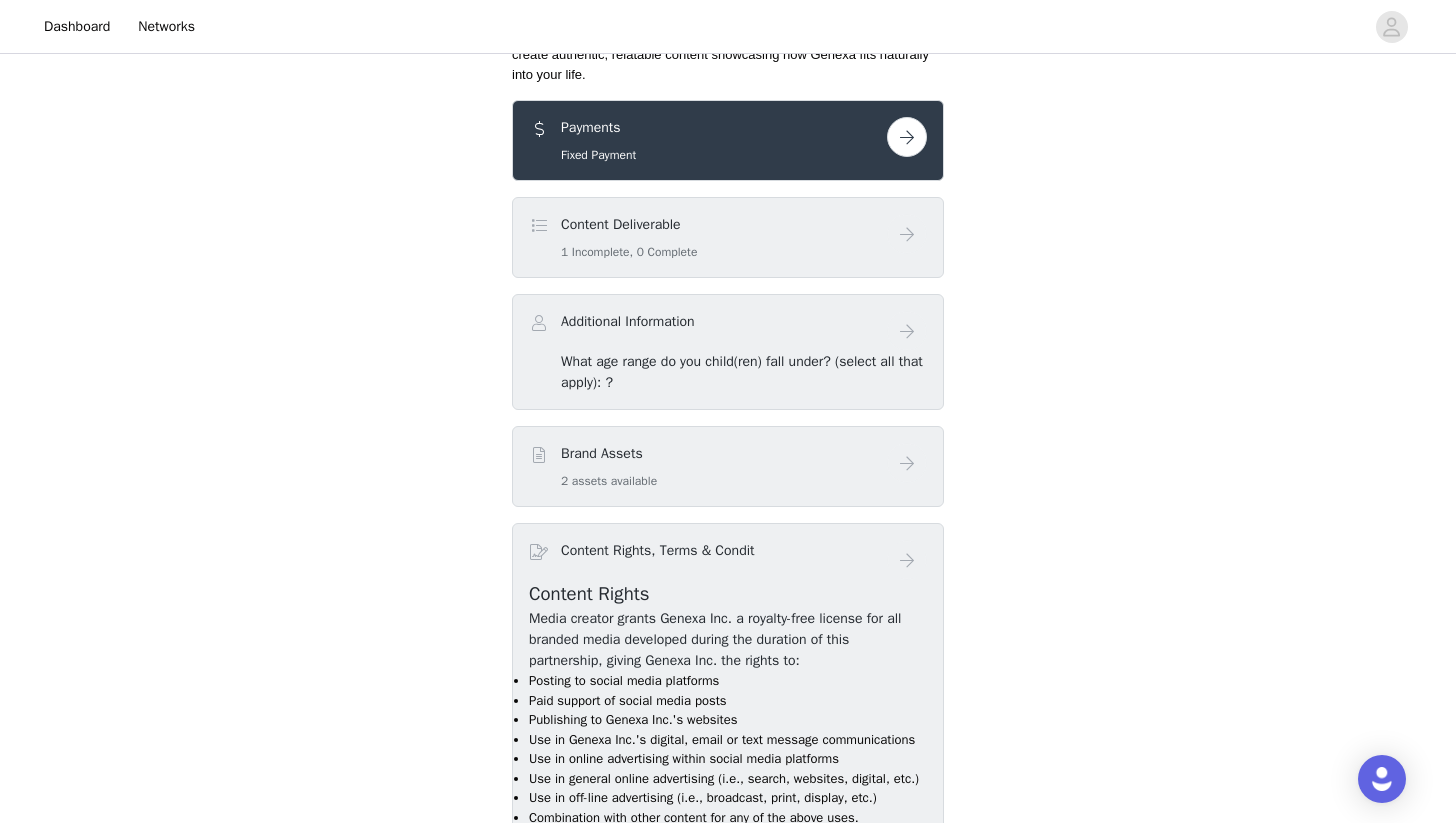 scroll, scrollTop: 751, scrollLeft: 0, axis: vertical 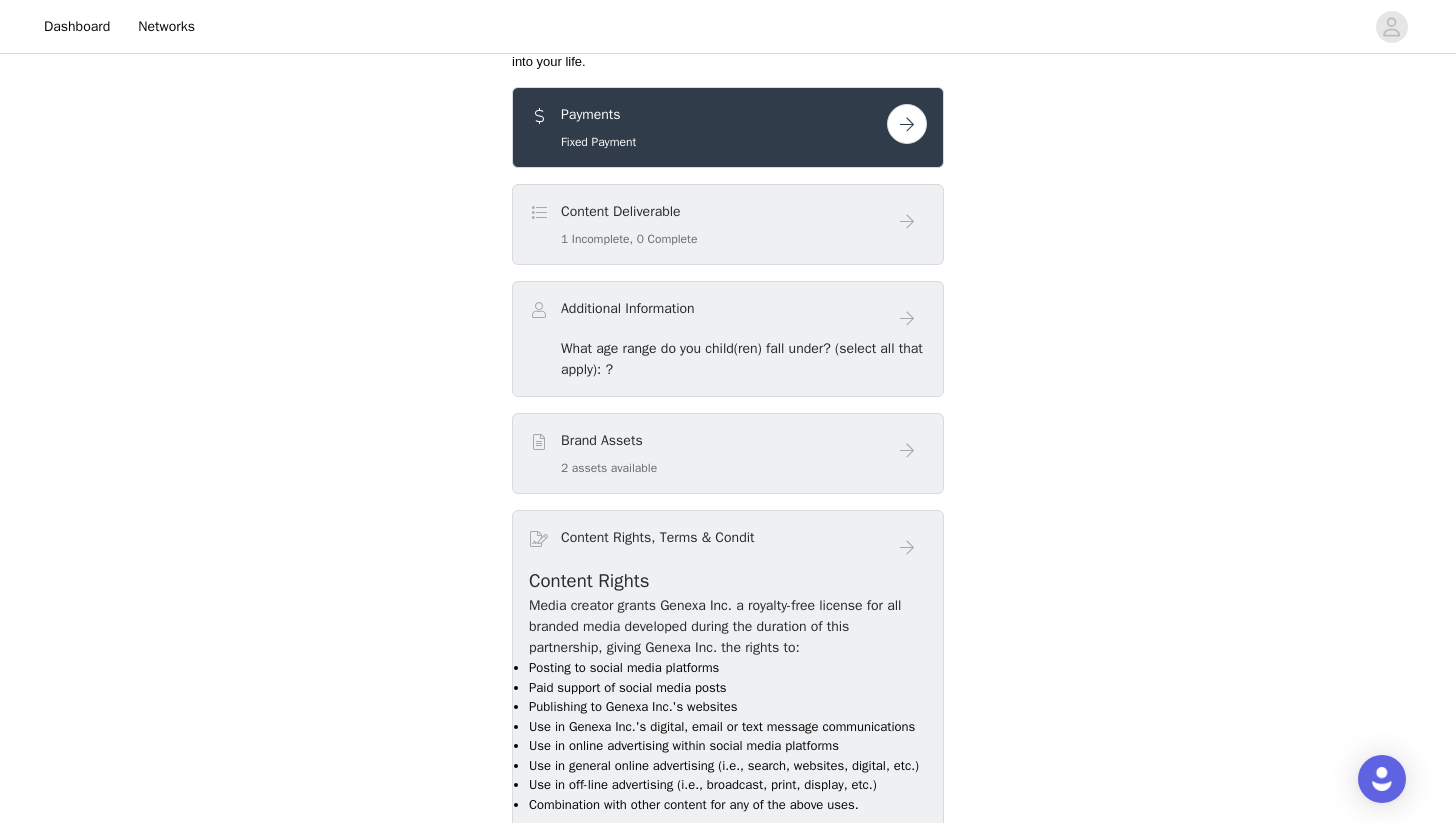 click at bounding box center [907, 124] 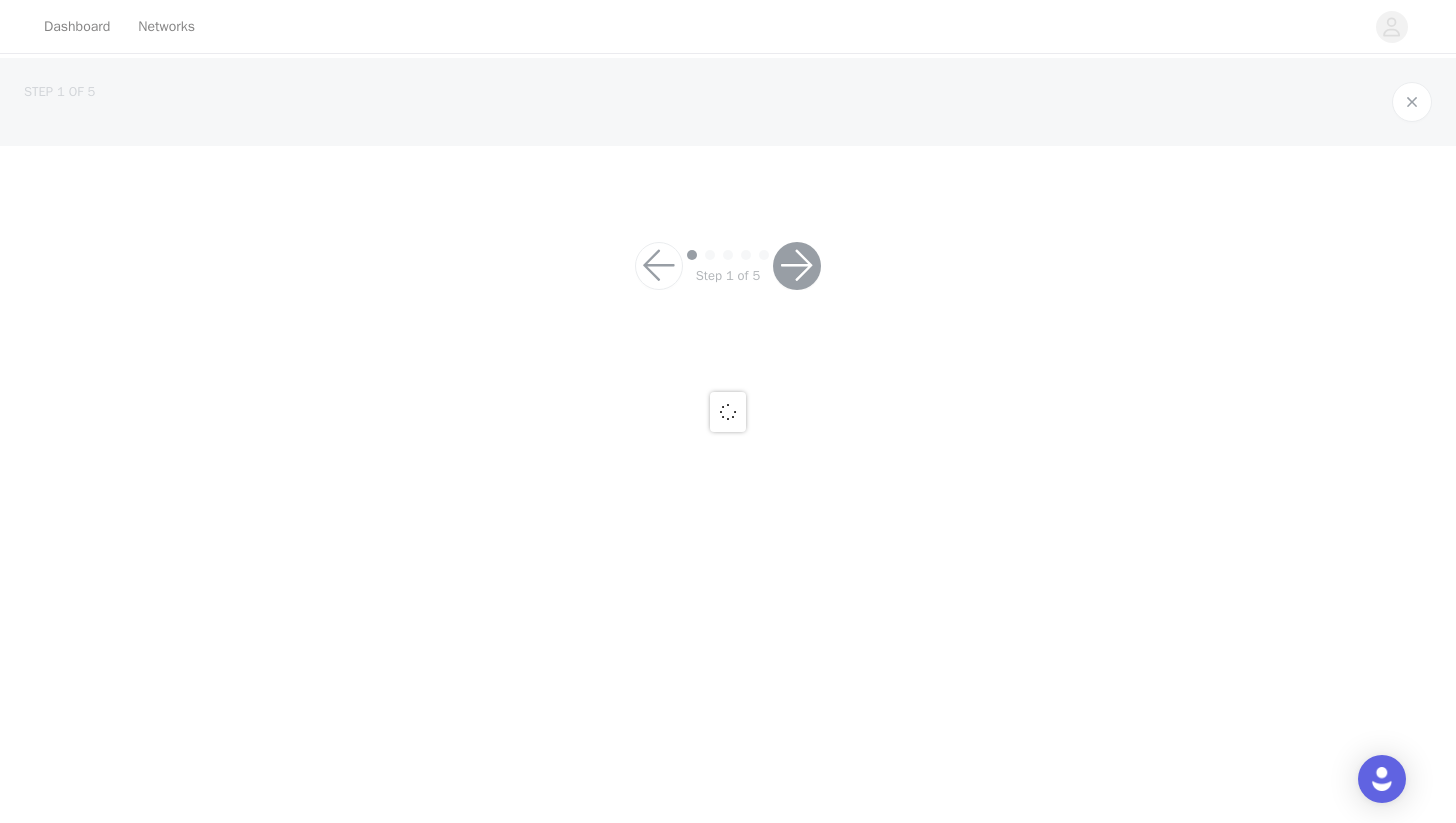scroll, scrollTop: 0, scrollLeft: 0, axis: both 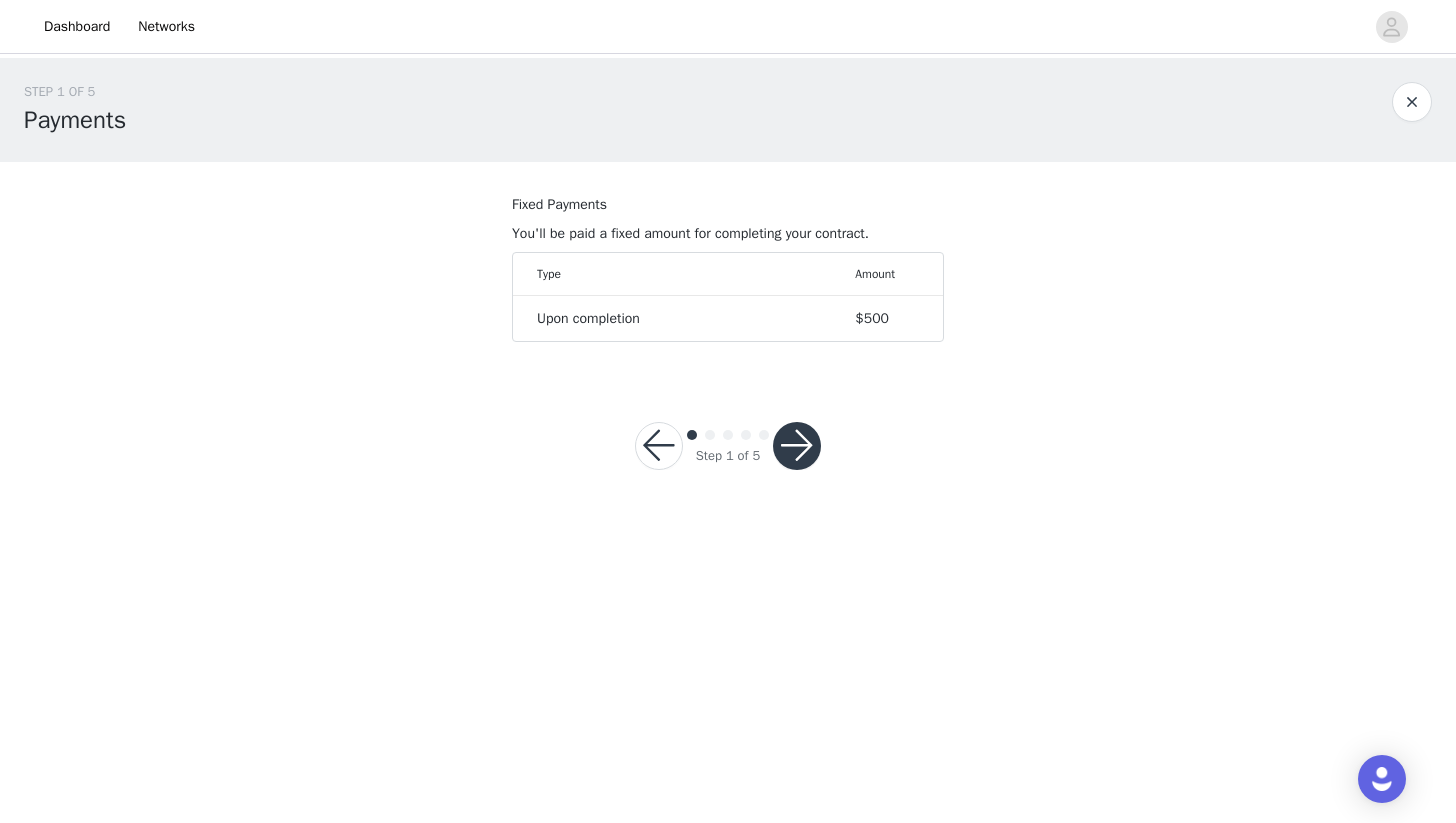 click at bounding box center [797, 446] 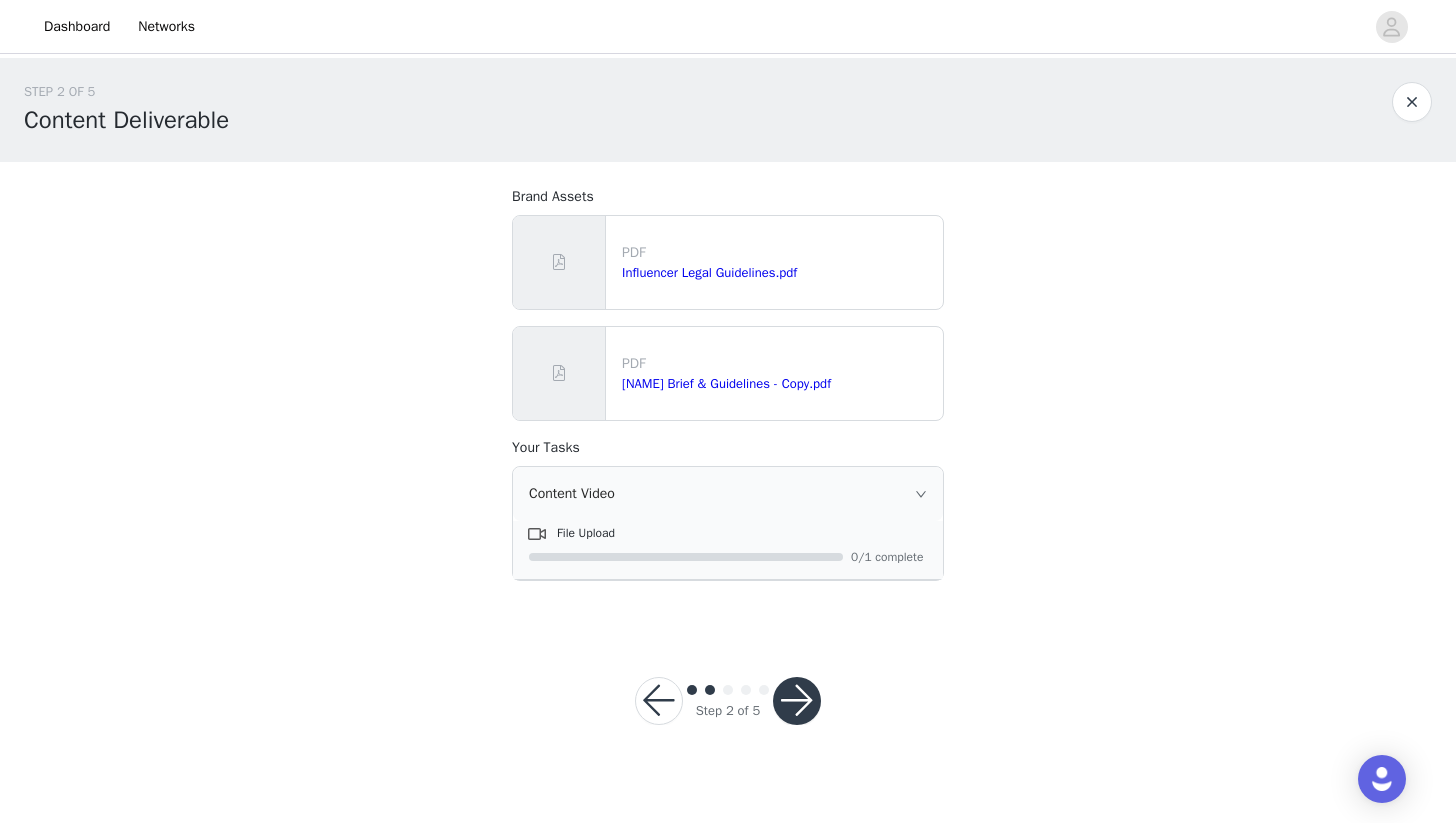 click at bounding box center (797, 701) 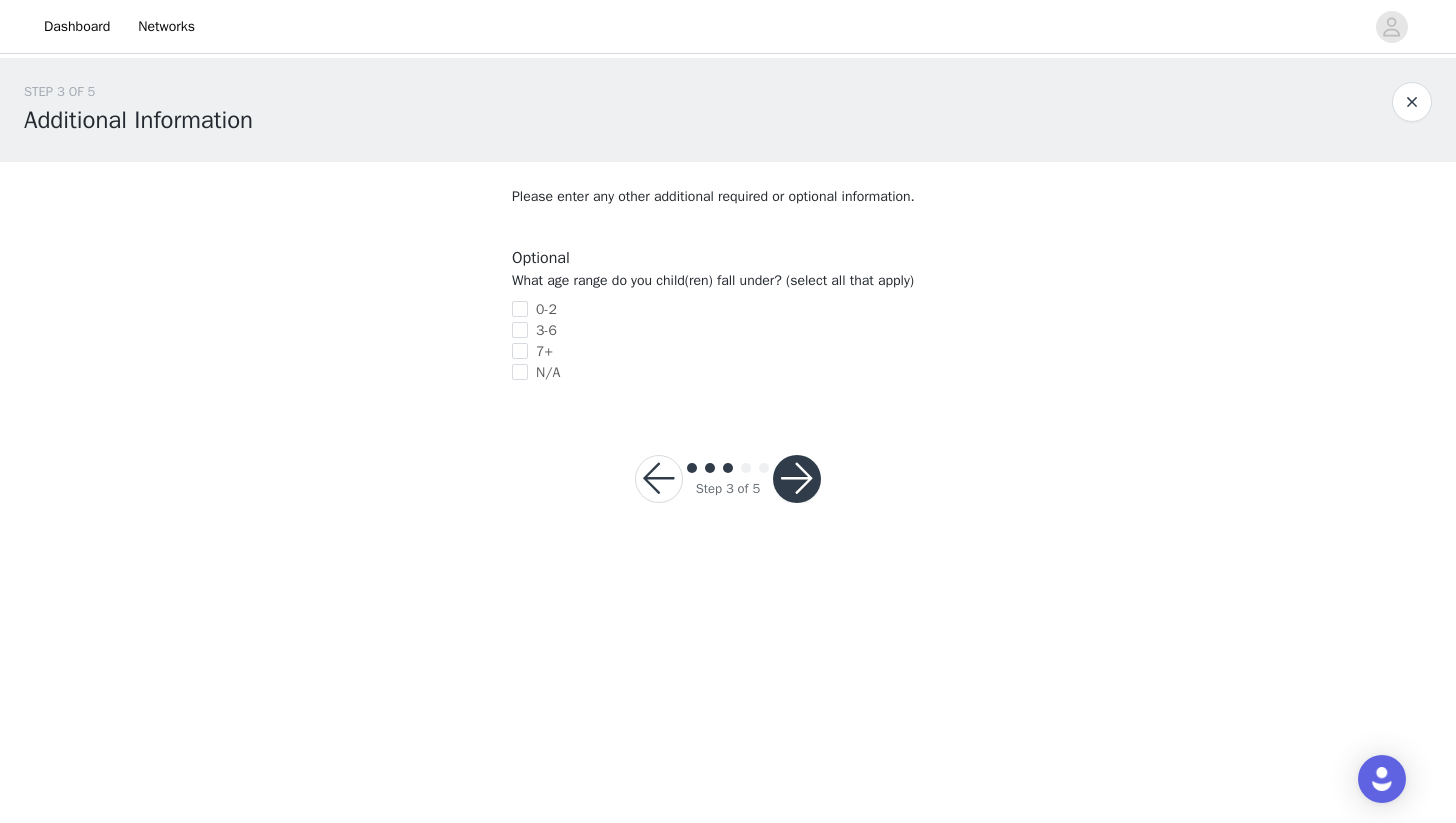 click at bounding box center [797, 479] 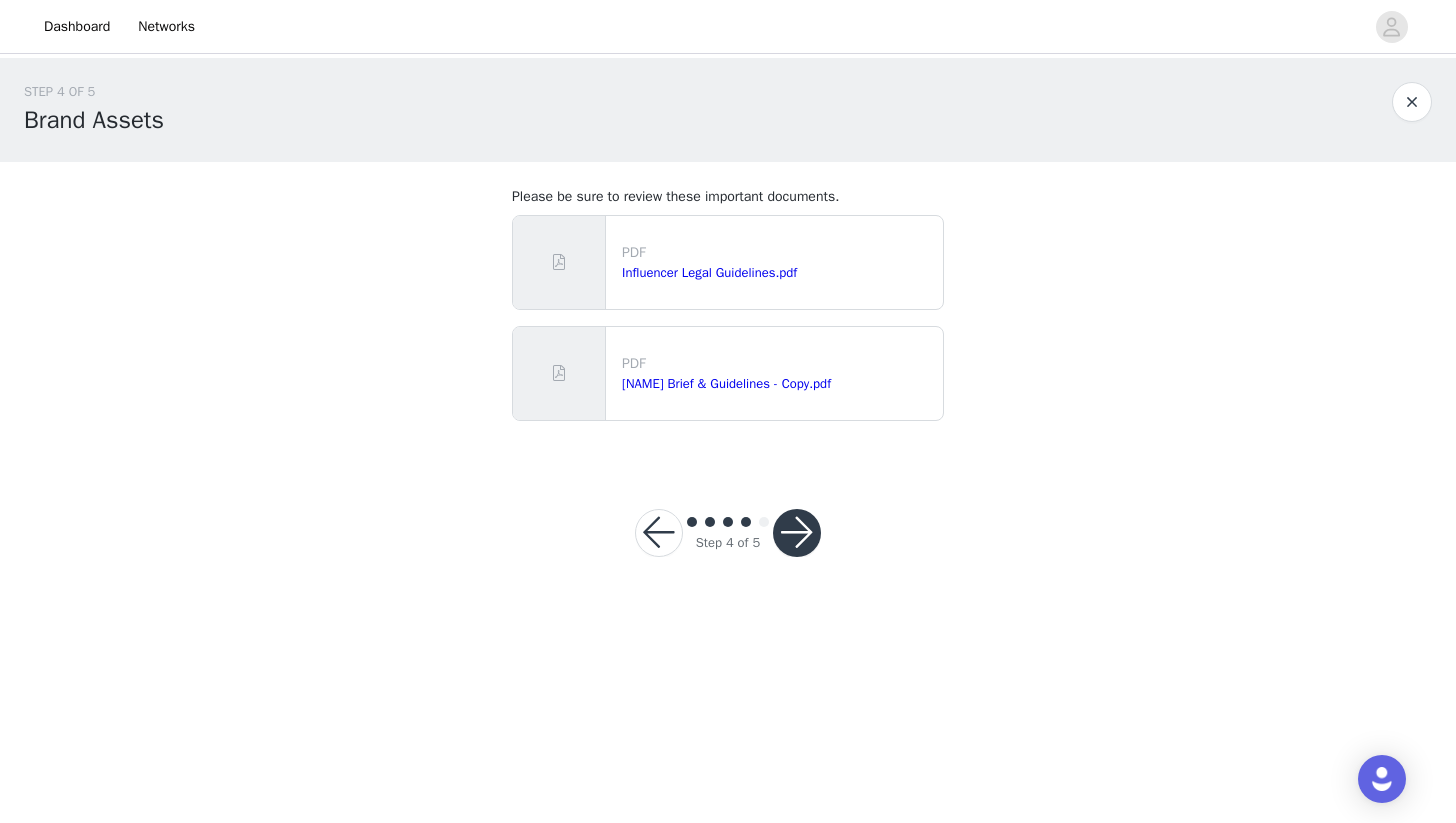 click at bounding box center (797, 533) 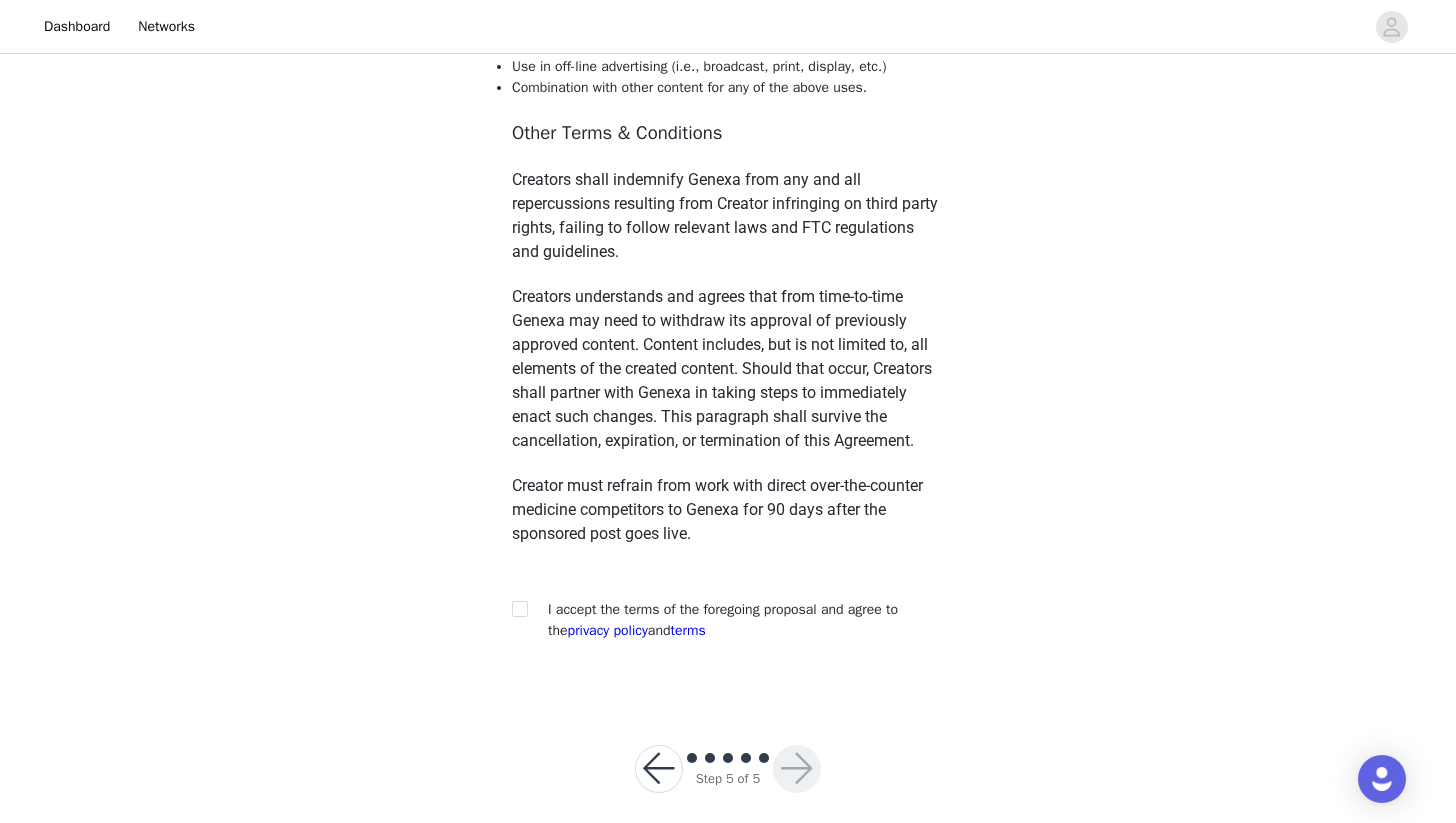scroll, scrollTop: 0, scrollLeft: 0, axis: both 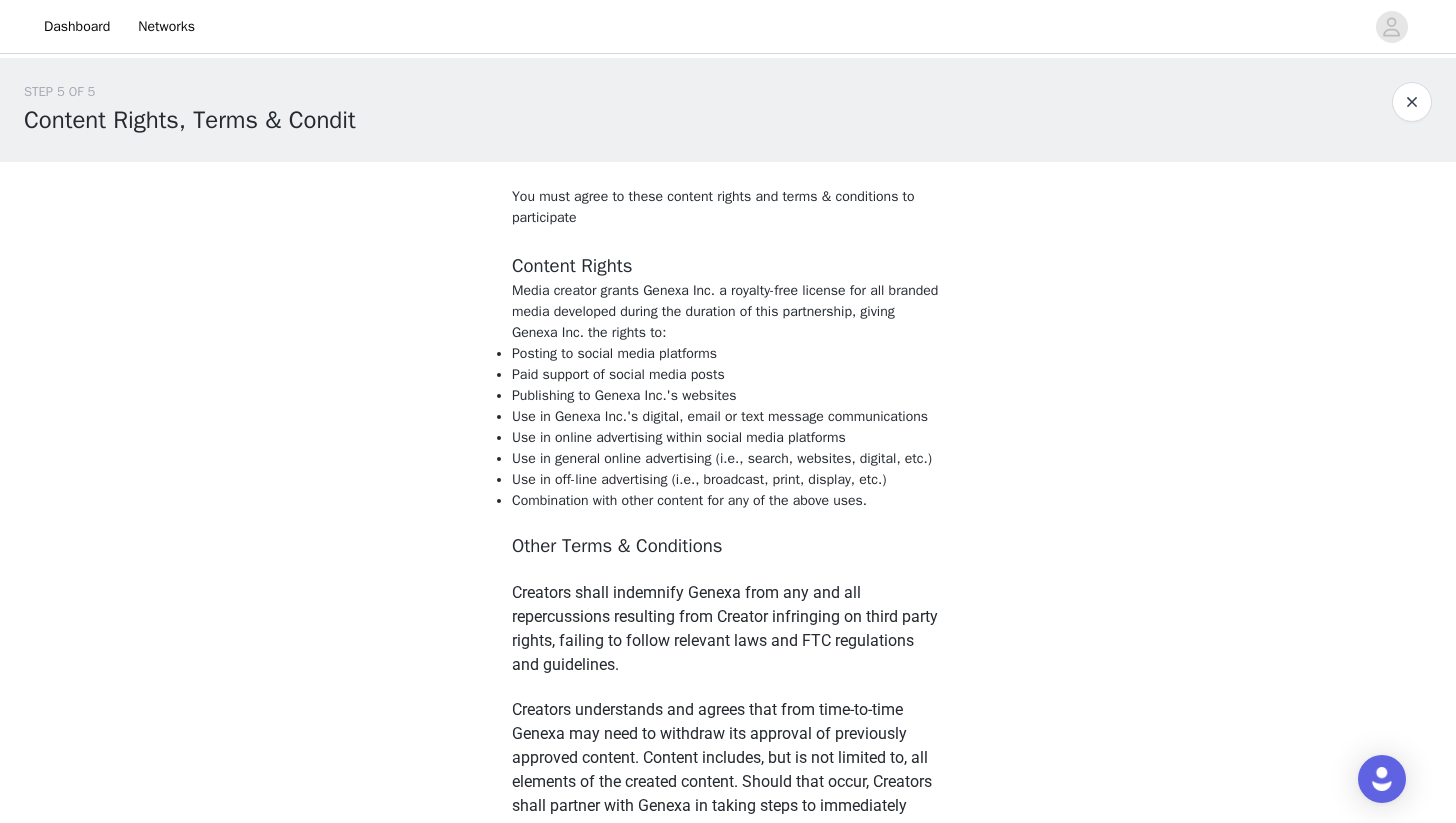 click at bounding box center (1412, 102) 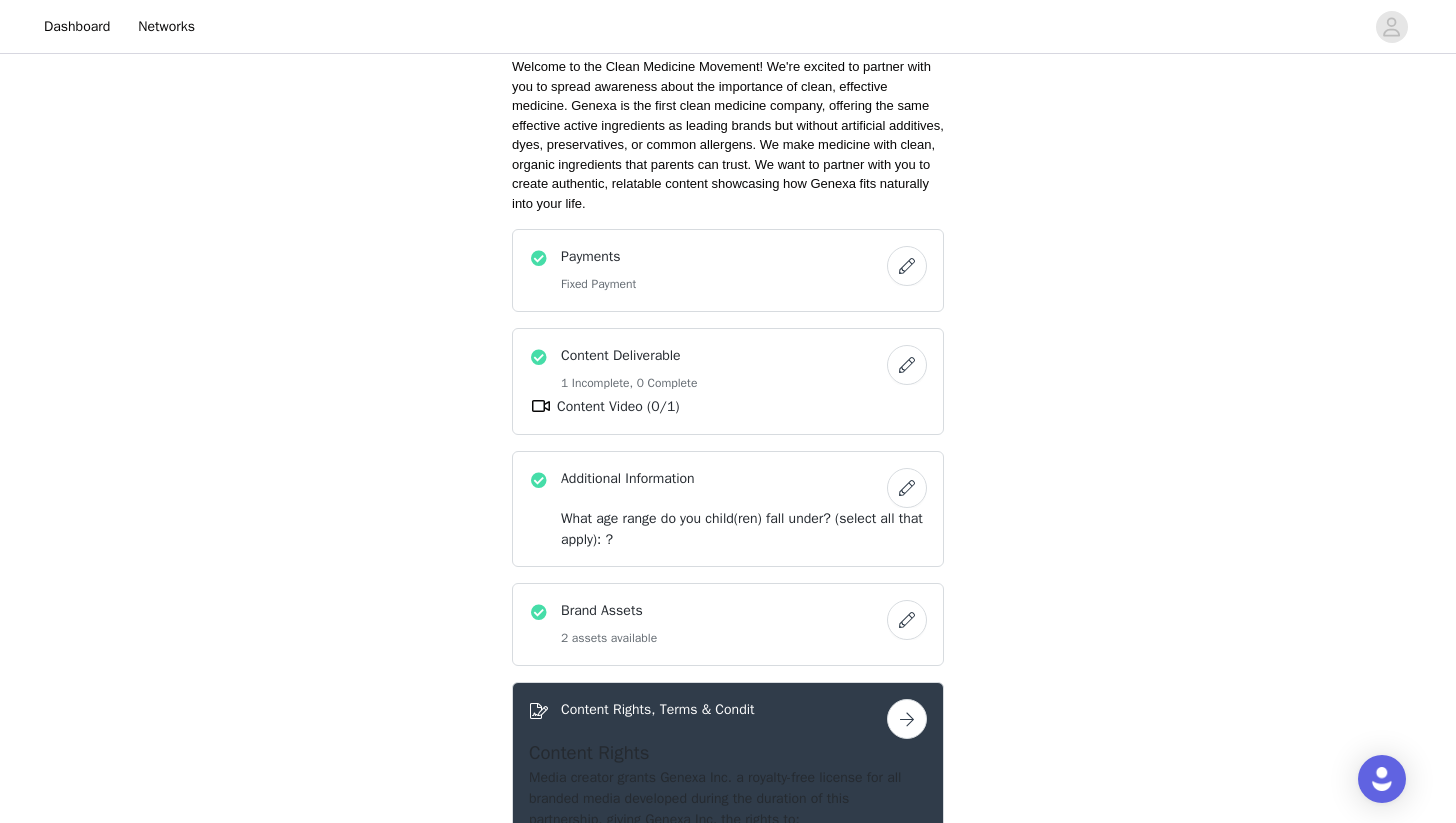 scroll, scrollTop: 608, scrollLeft: 0, axis: vertical 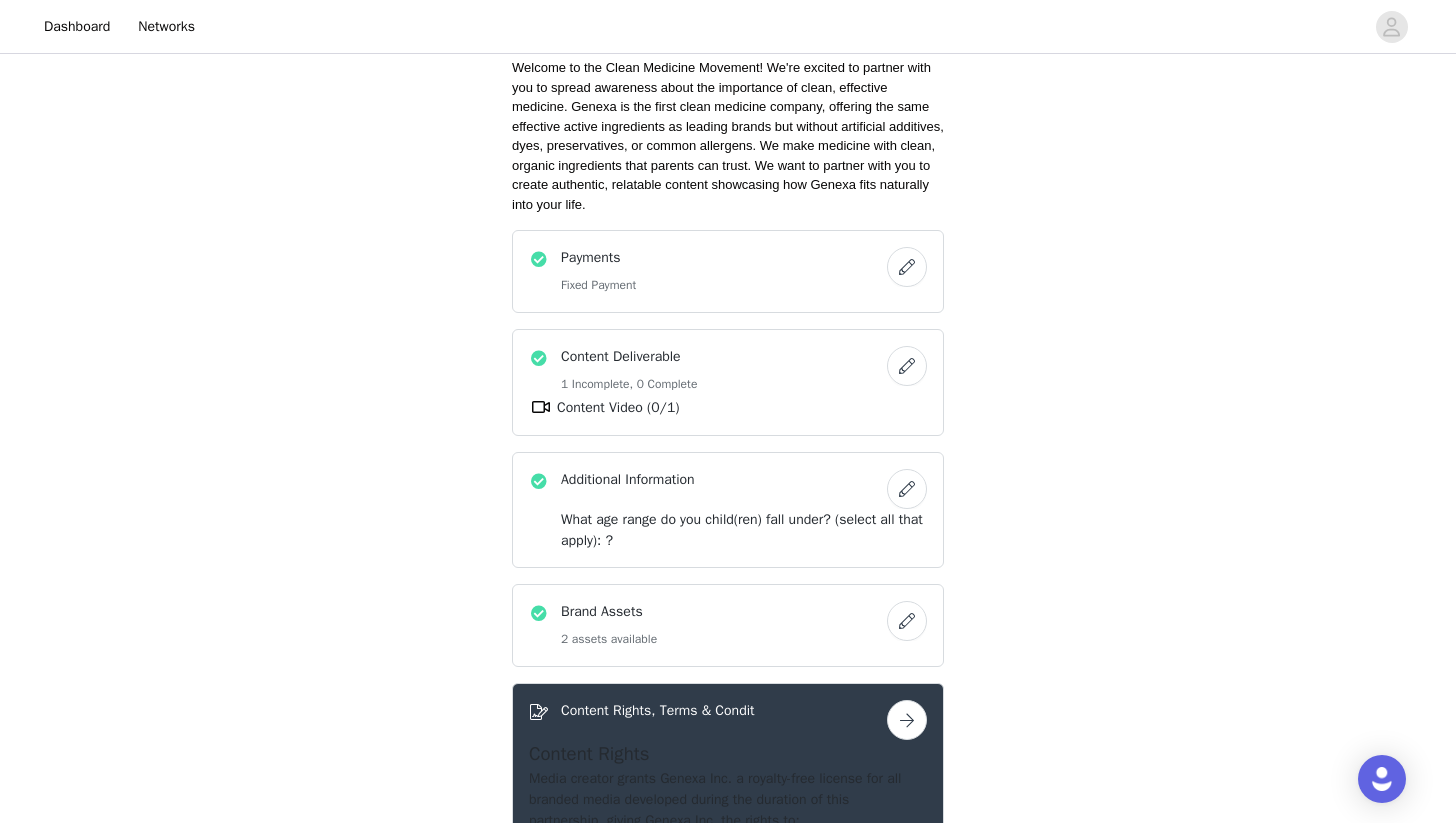 click at bounding box center [907, 489] 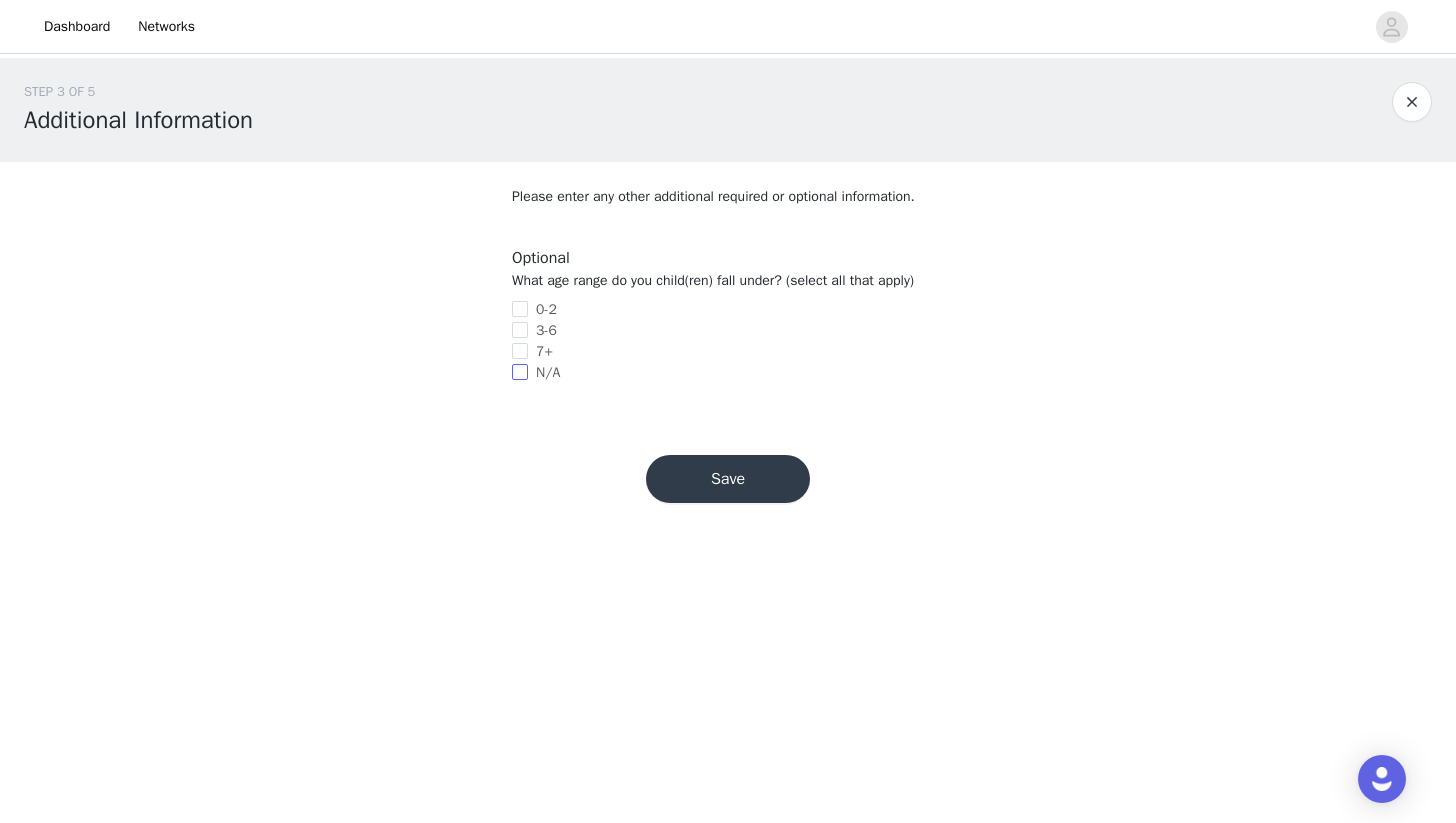 click on "N/A" at bounding box center [520, 372] 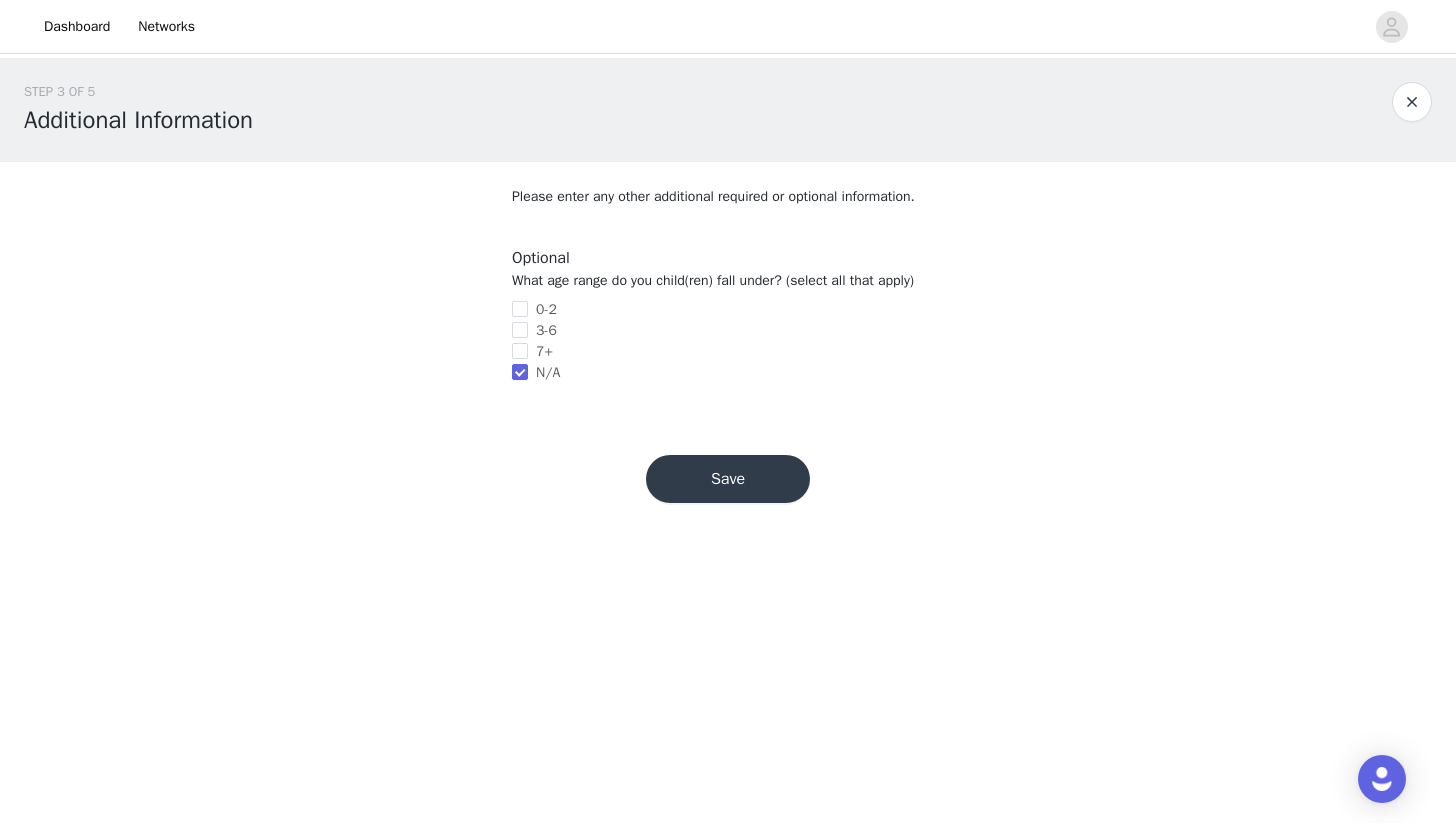click on "Save" at bounding box center (728, 479) 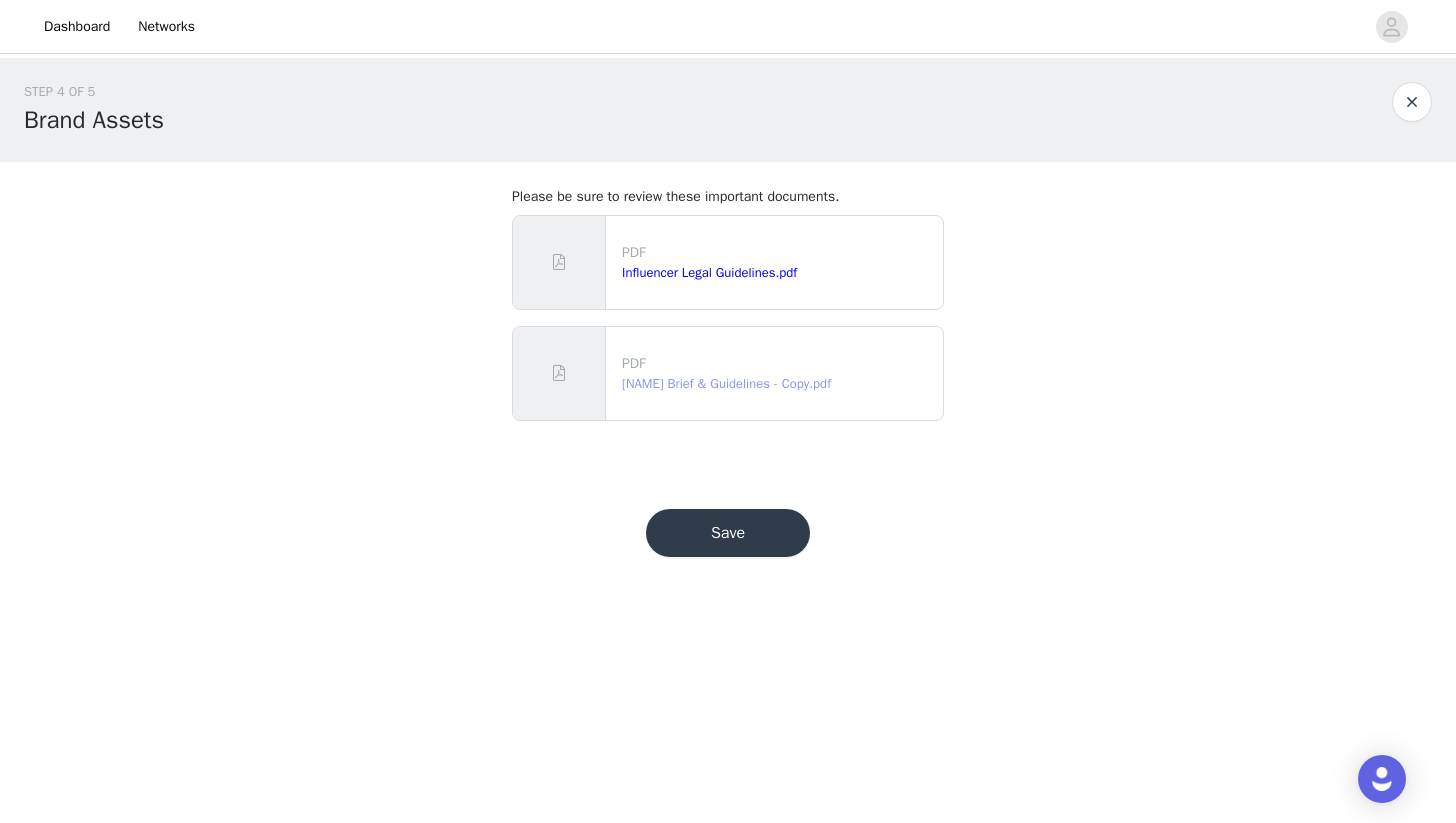 click on "[NAME] Brief & Guidelines - Copy.pdf" at bounding box center (726, 383) 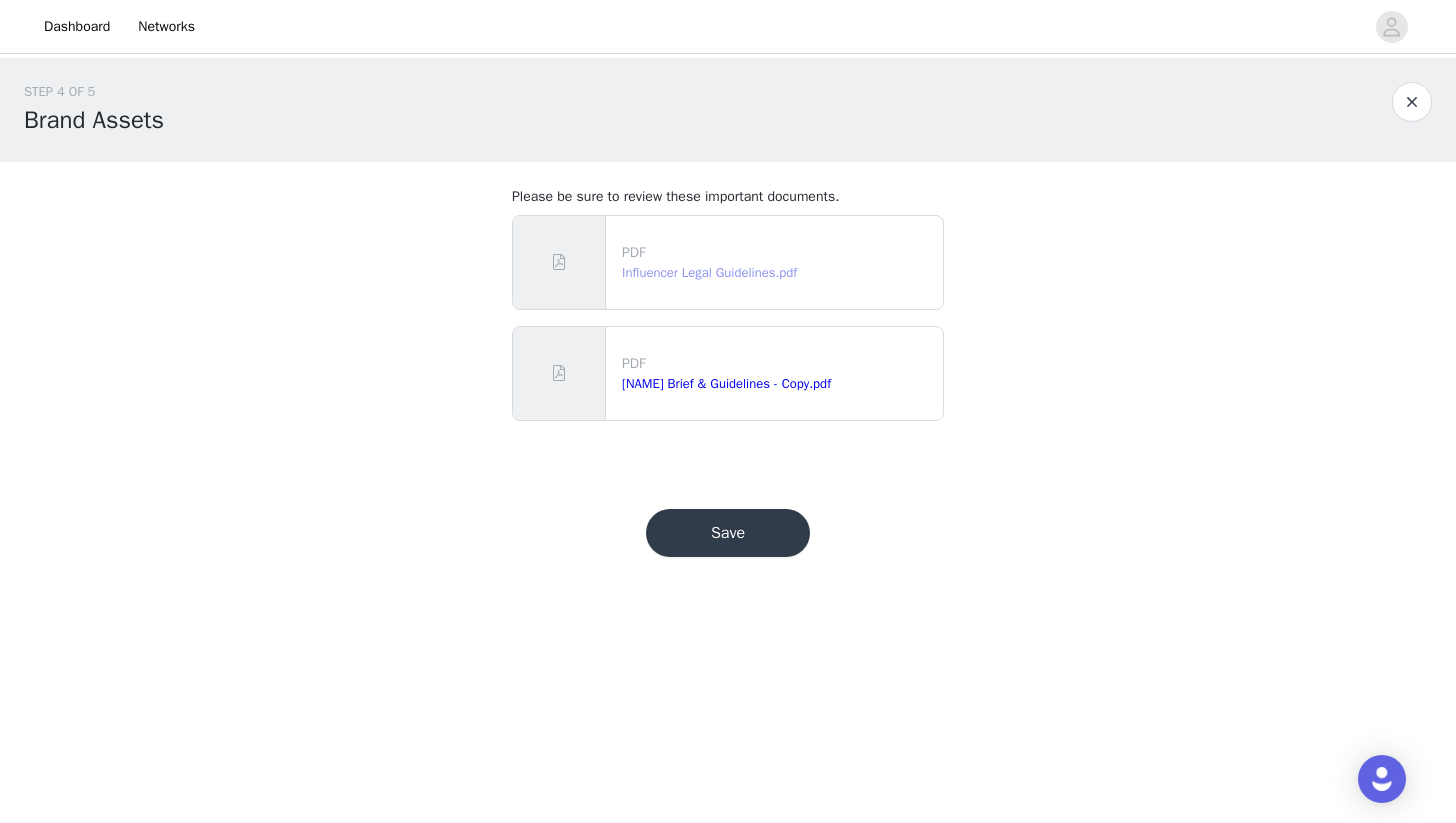 click on "Influencer Legal Guidelines.pdf" at bounding box center [709, 272] 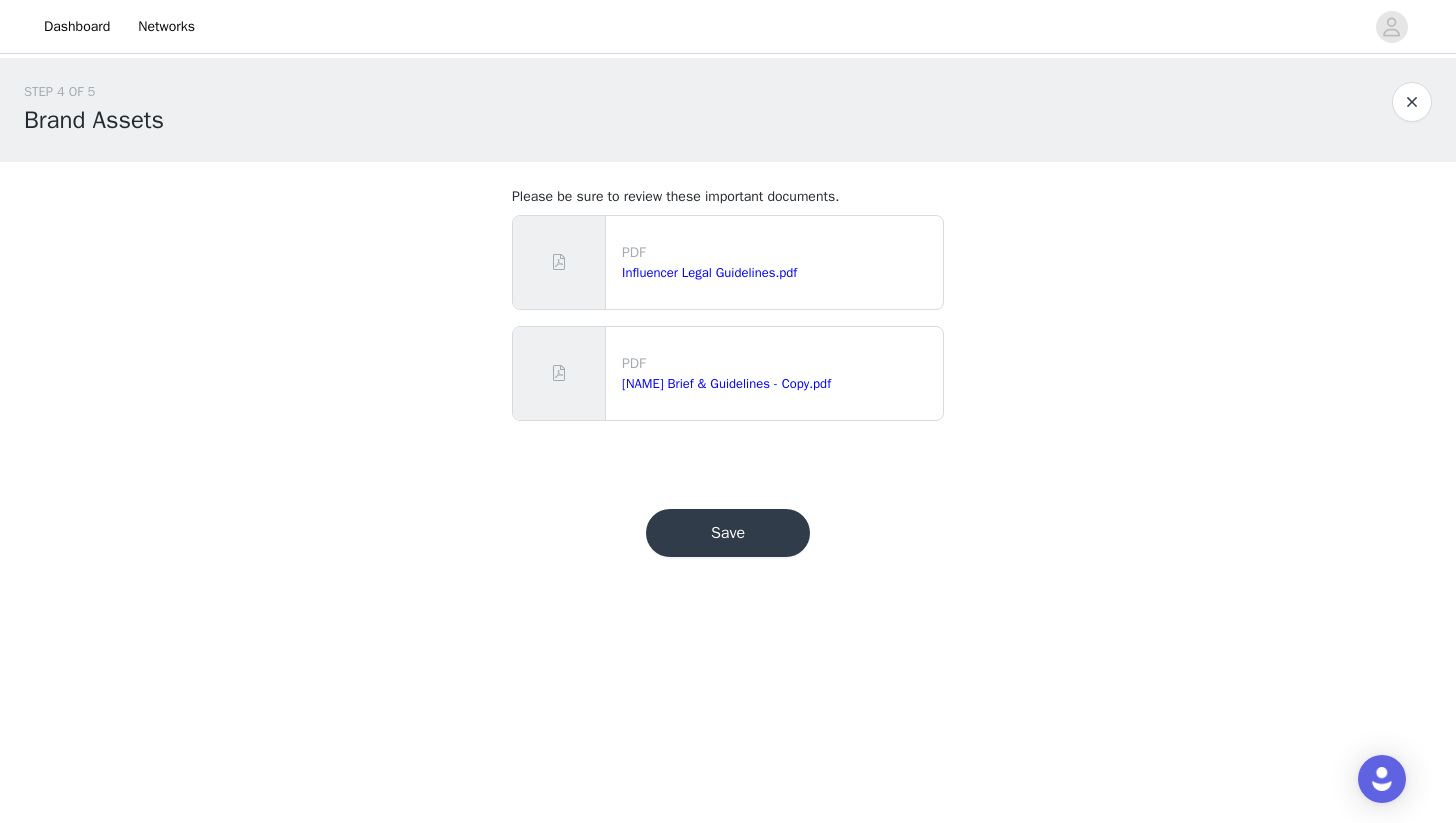 click on "Save" at bounding box center (728, 533) 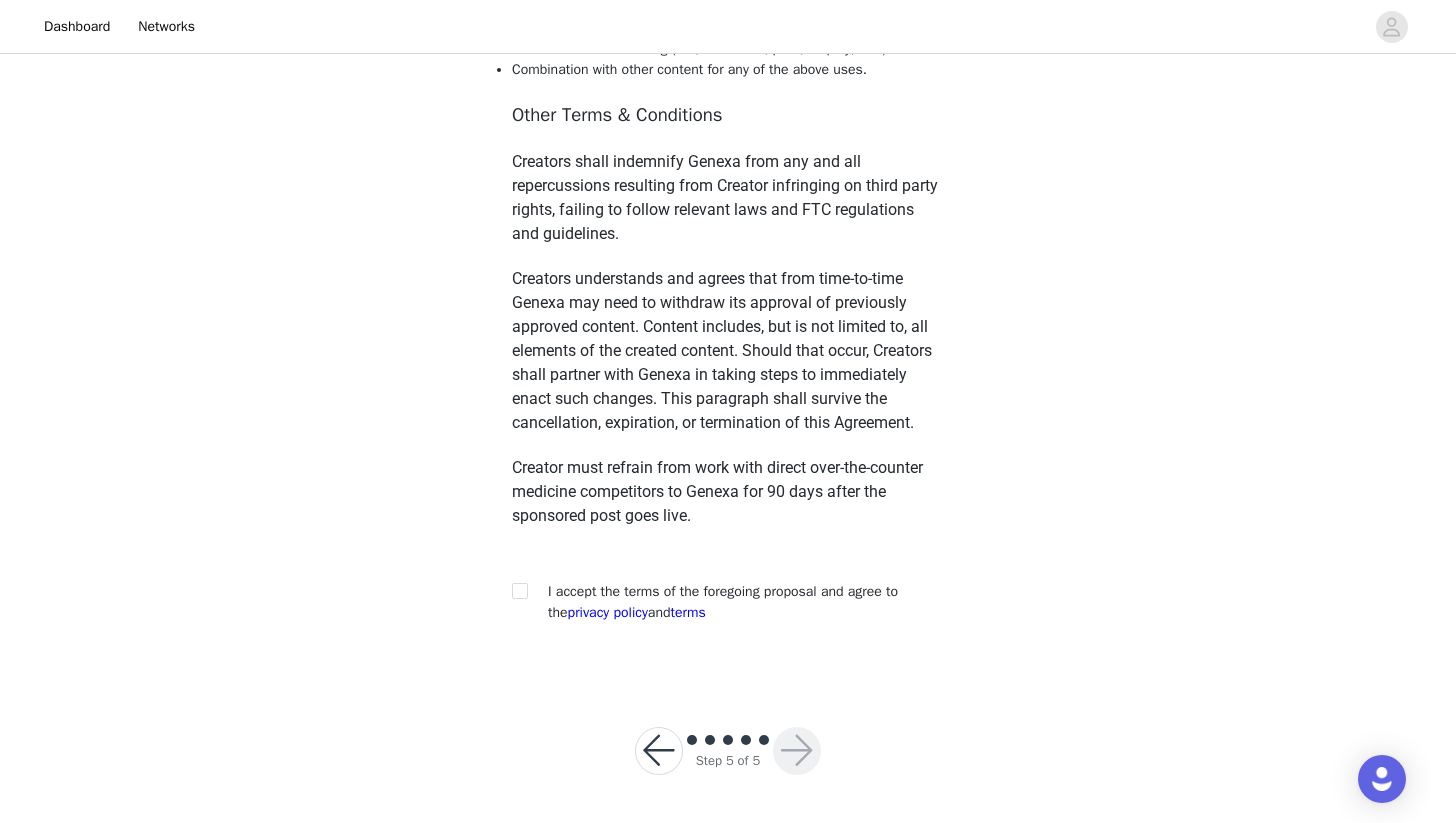 scroll, scrollTop: 476, scrollLeft: 0, axis: vertical 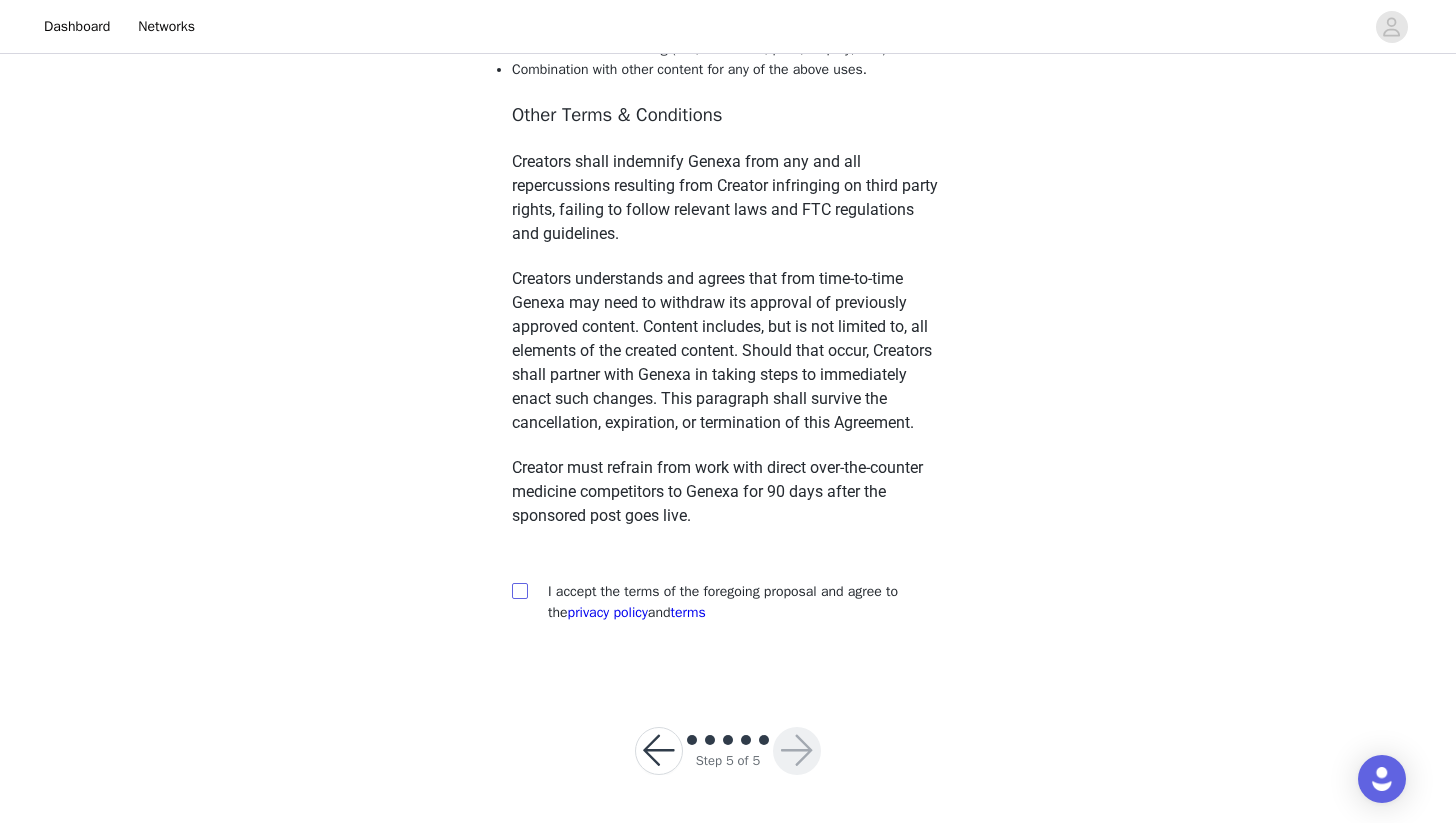click at bounding box center (519, 590) 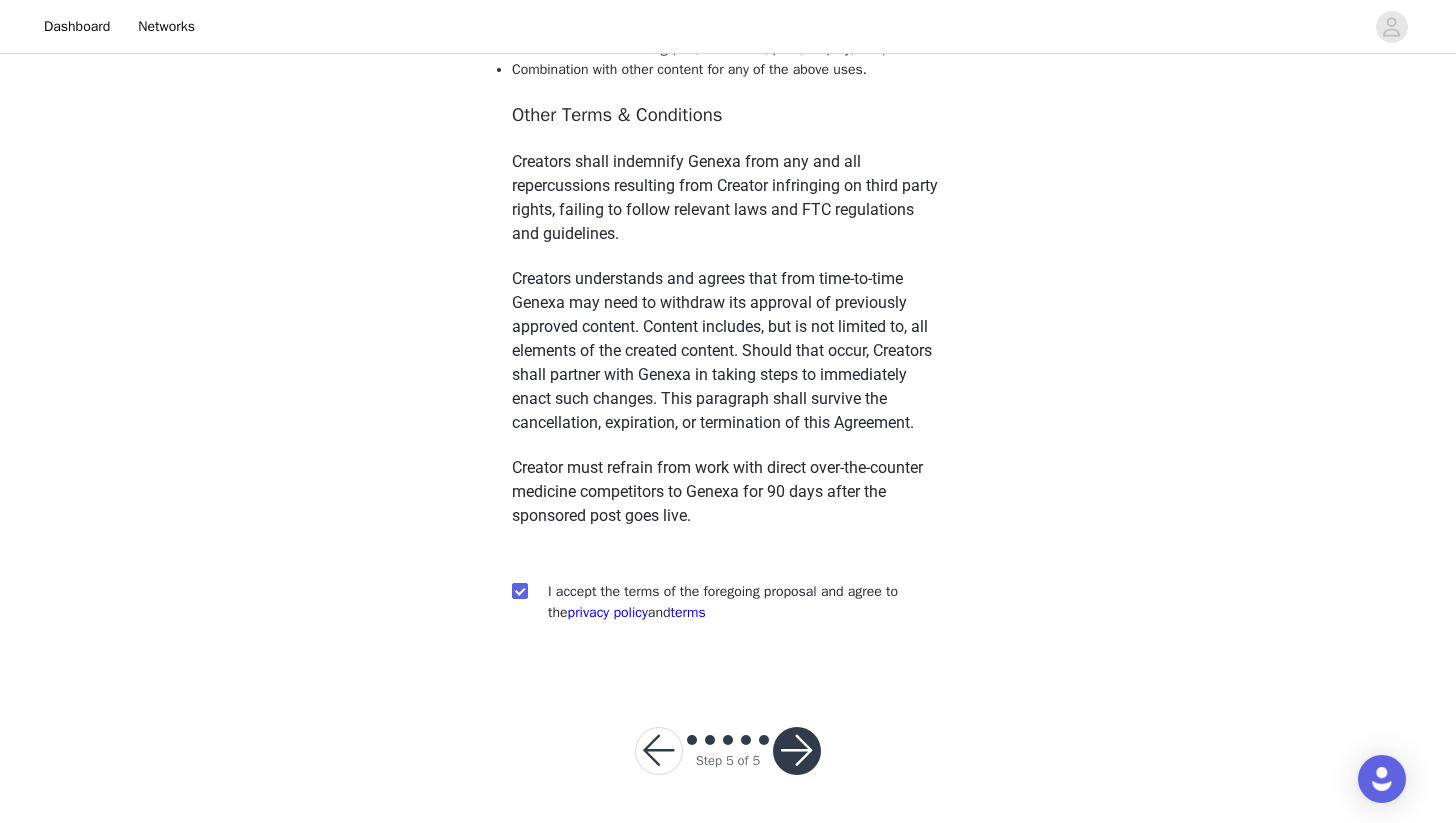 click at bounding box center [797, 751] 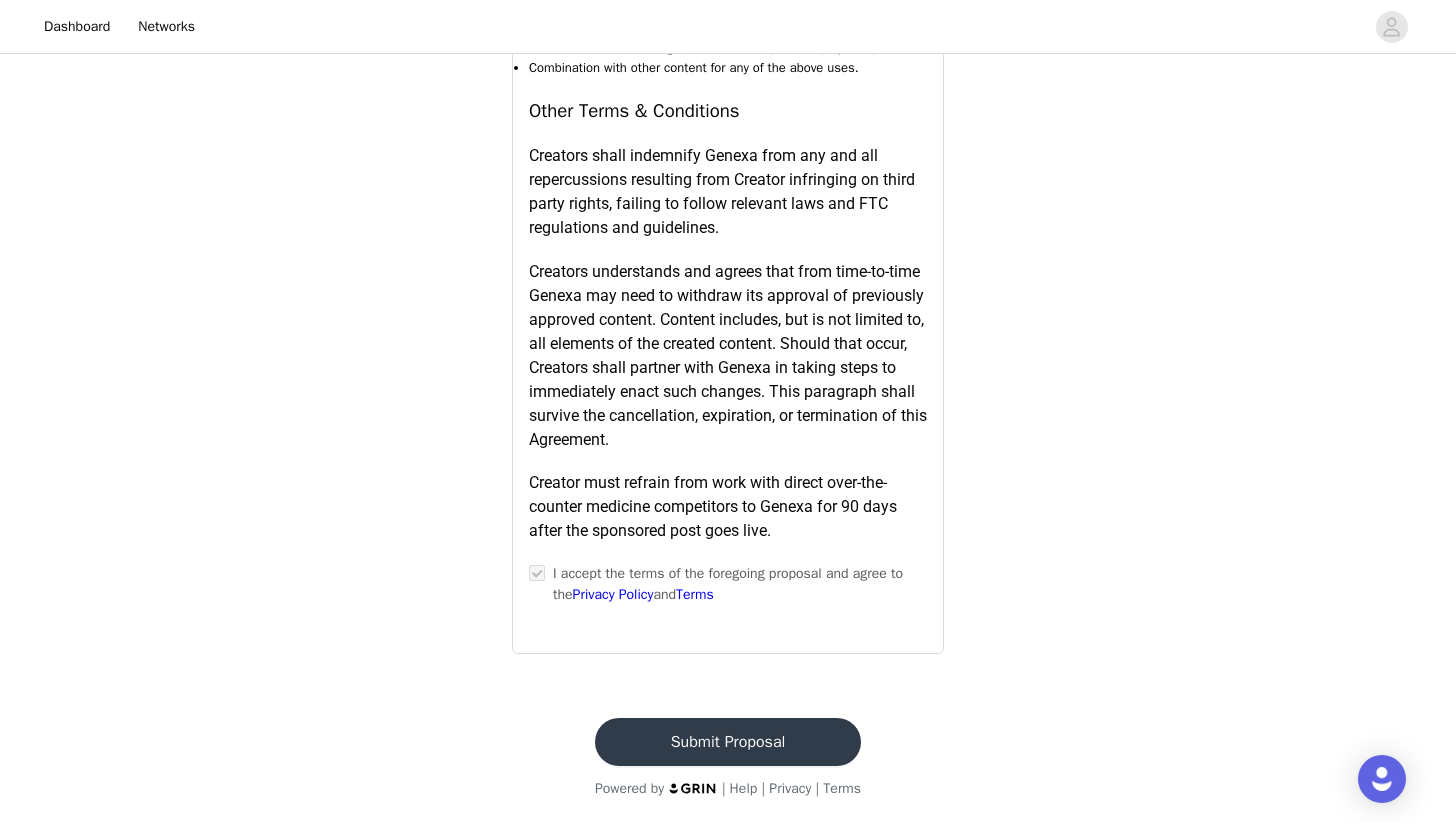 scroll, scrollTop: 1560, scrollLeft: 0, axis: vertical 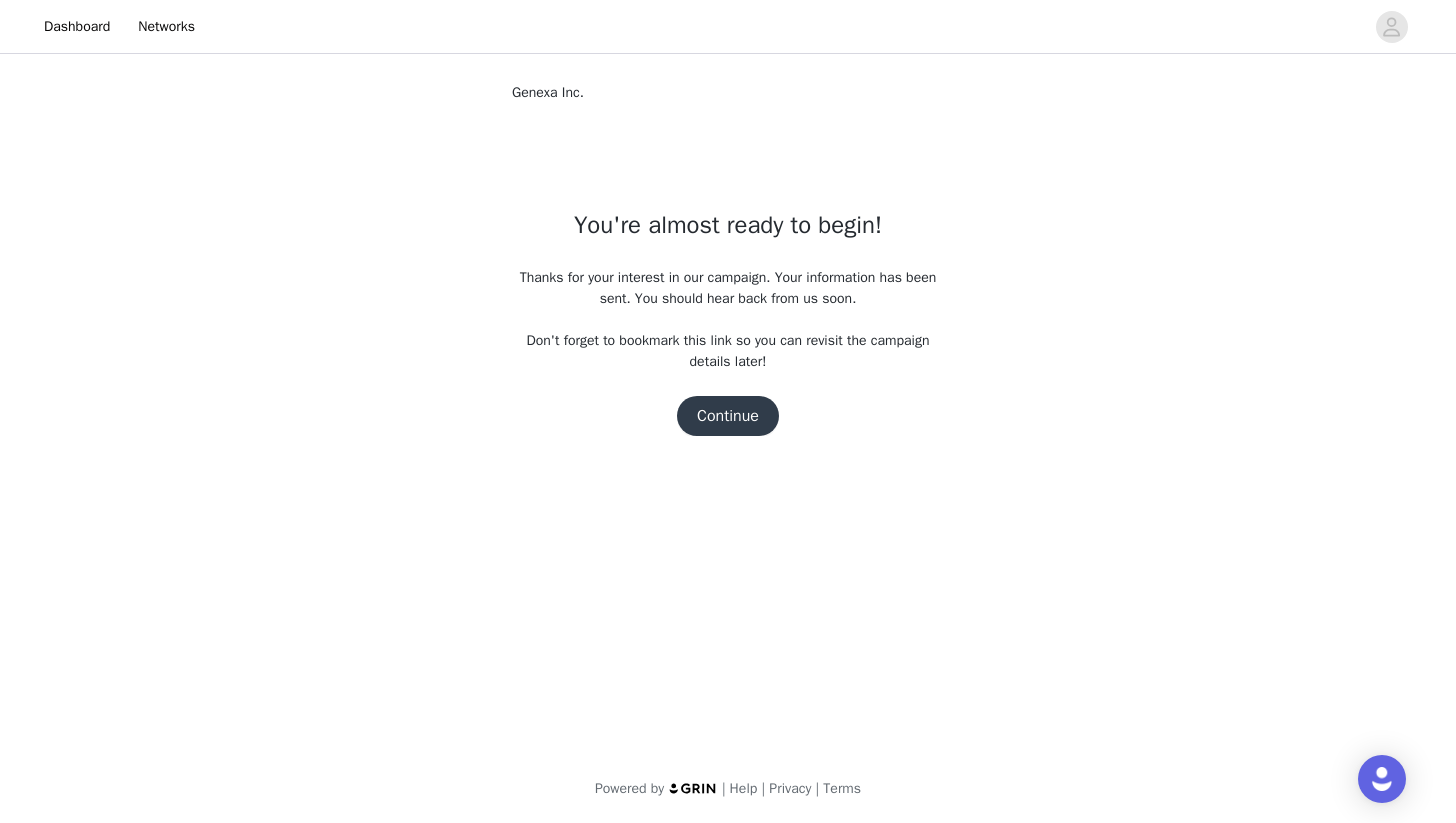 click on "Continue" at bounding box center [728, 416] 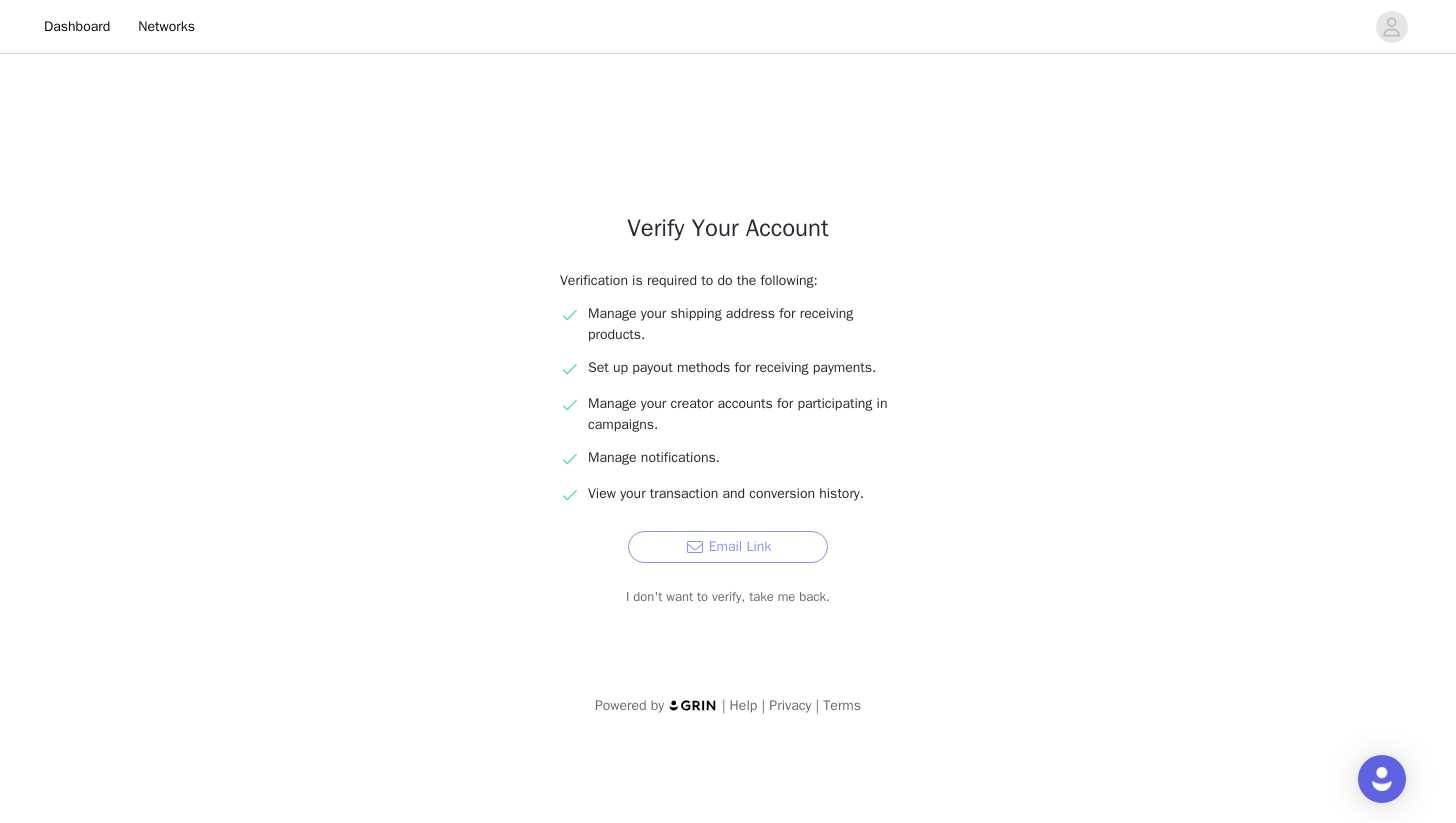 click on "Email Link" at bounding box center (728, 547) 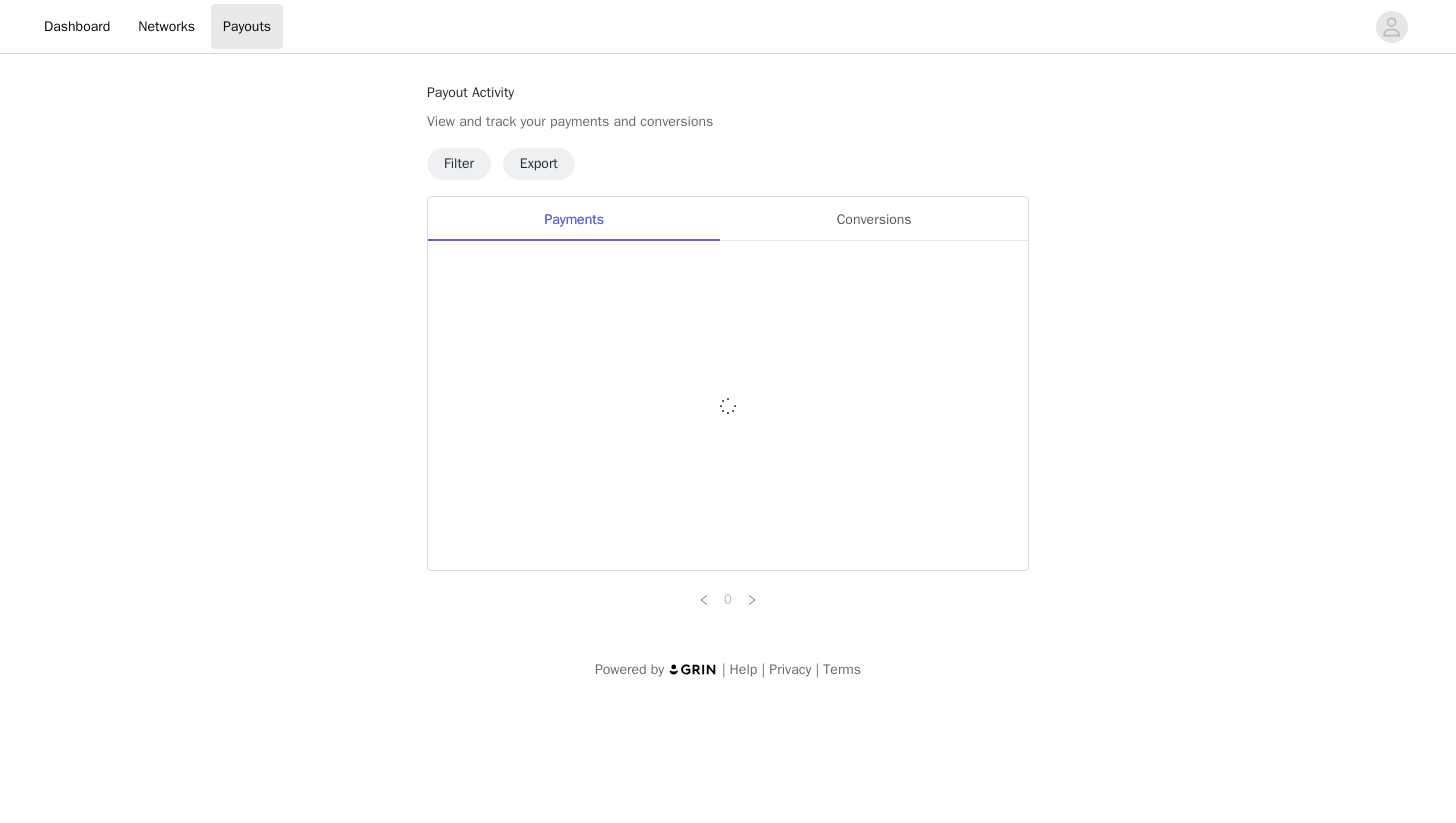 scroll, scrollTop: 0, scrollLeft: 0, axis: both 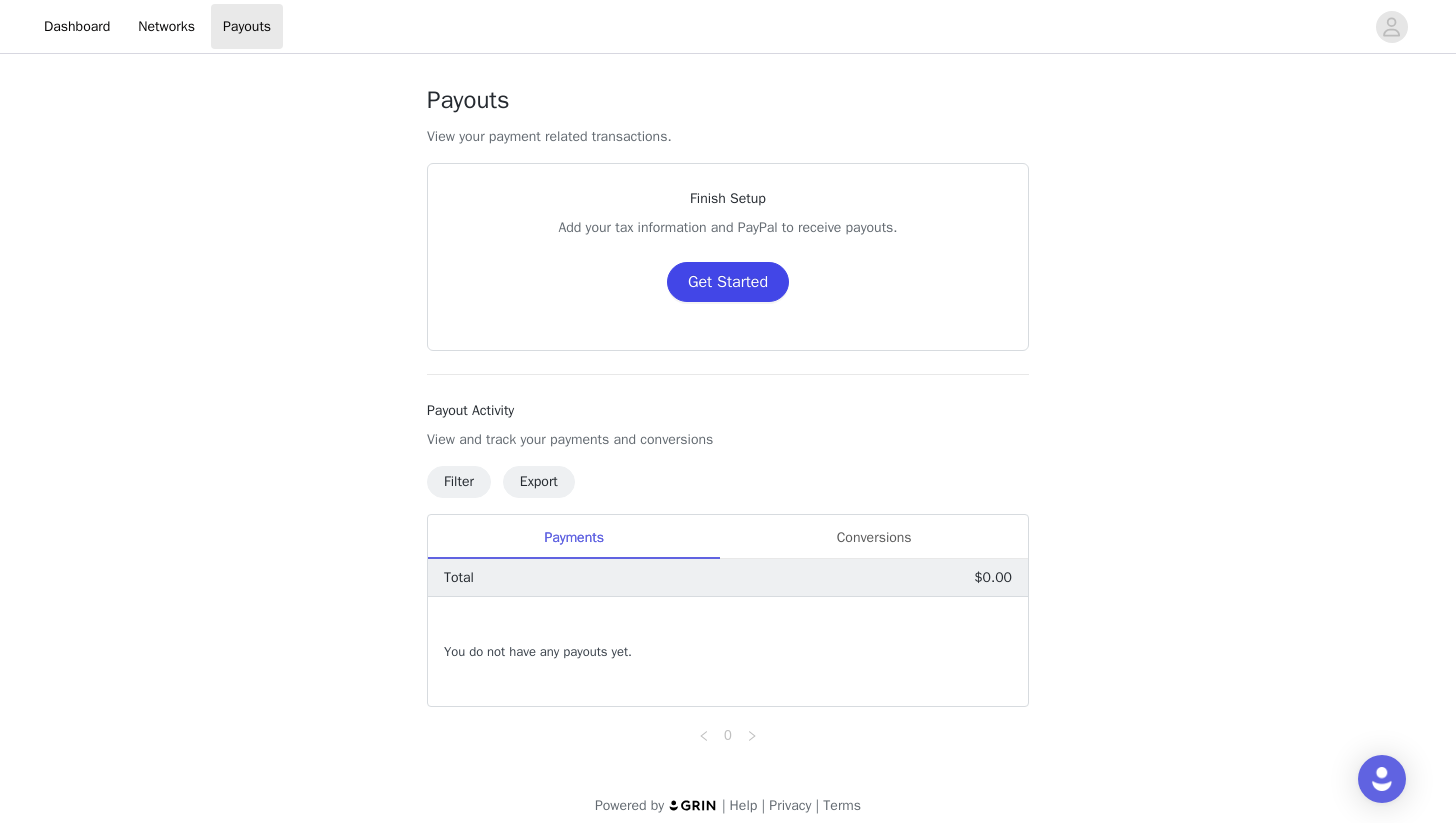 click on "Get Started" at bounding box center (728, 282) 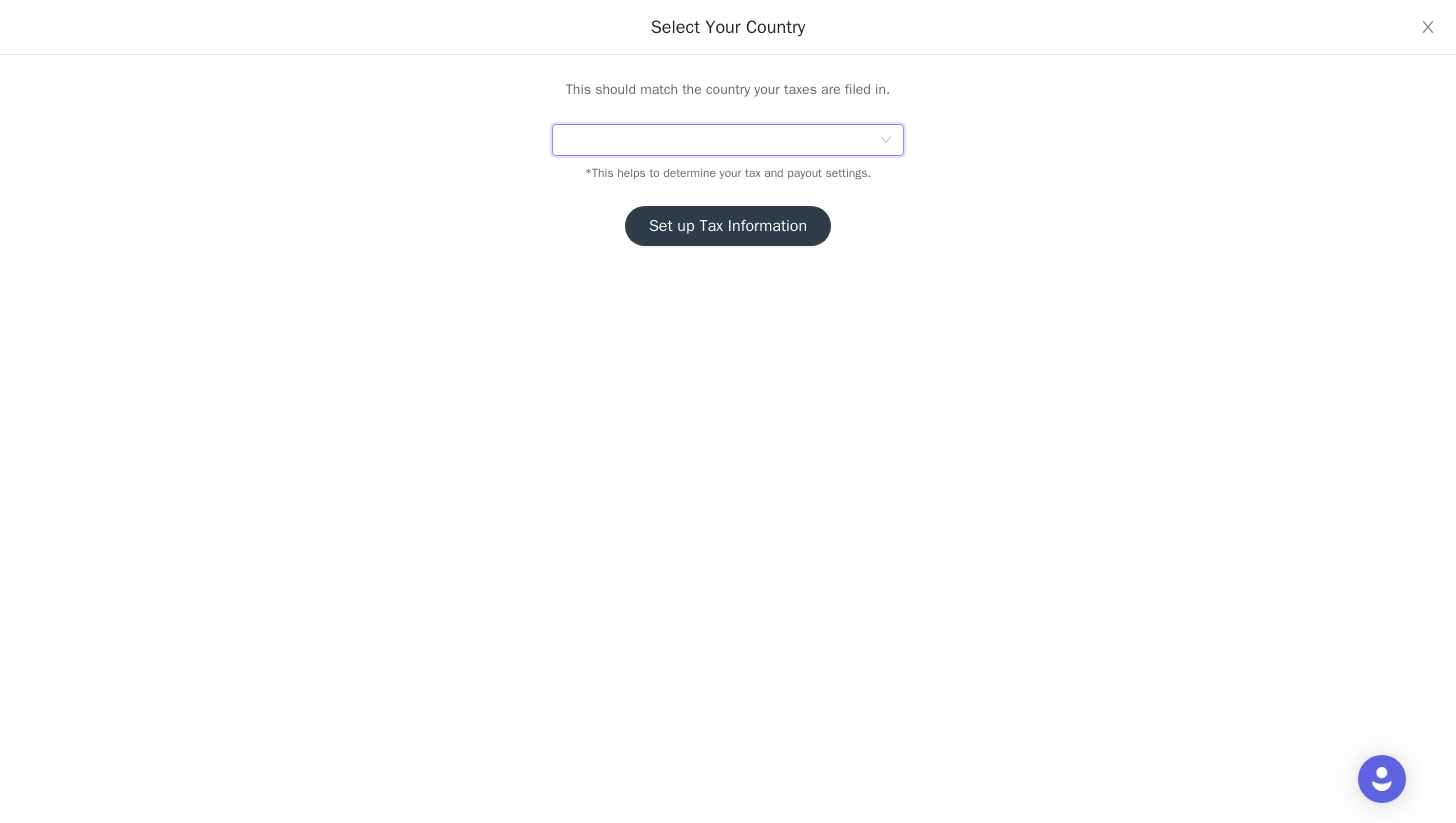 click at bounding box center [721, 140] 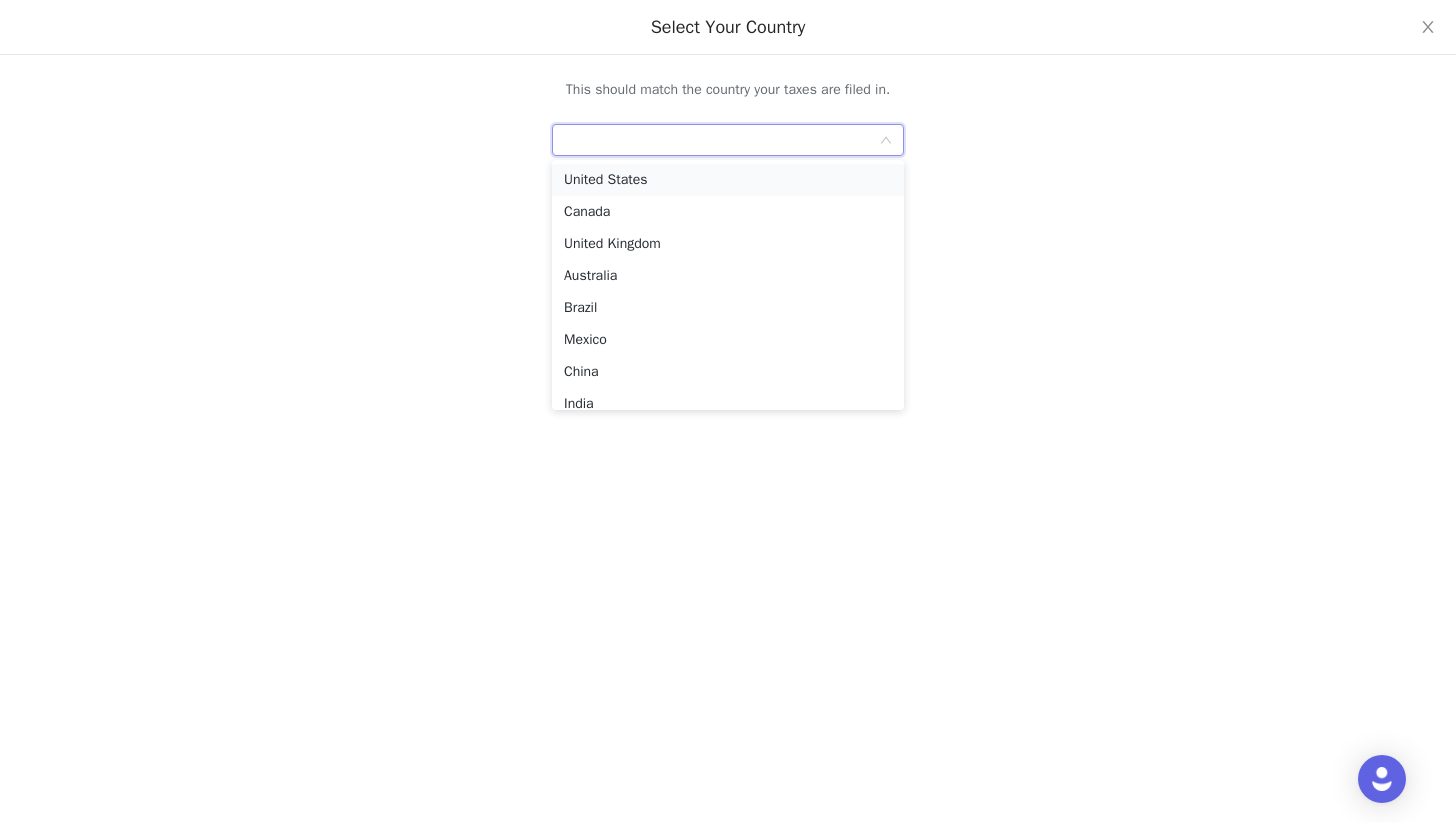 click on "United States" at bounding box center [728, 180] 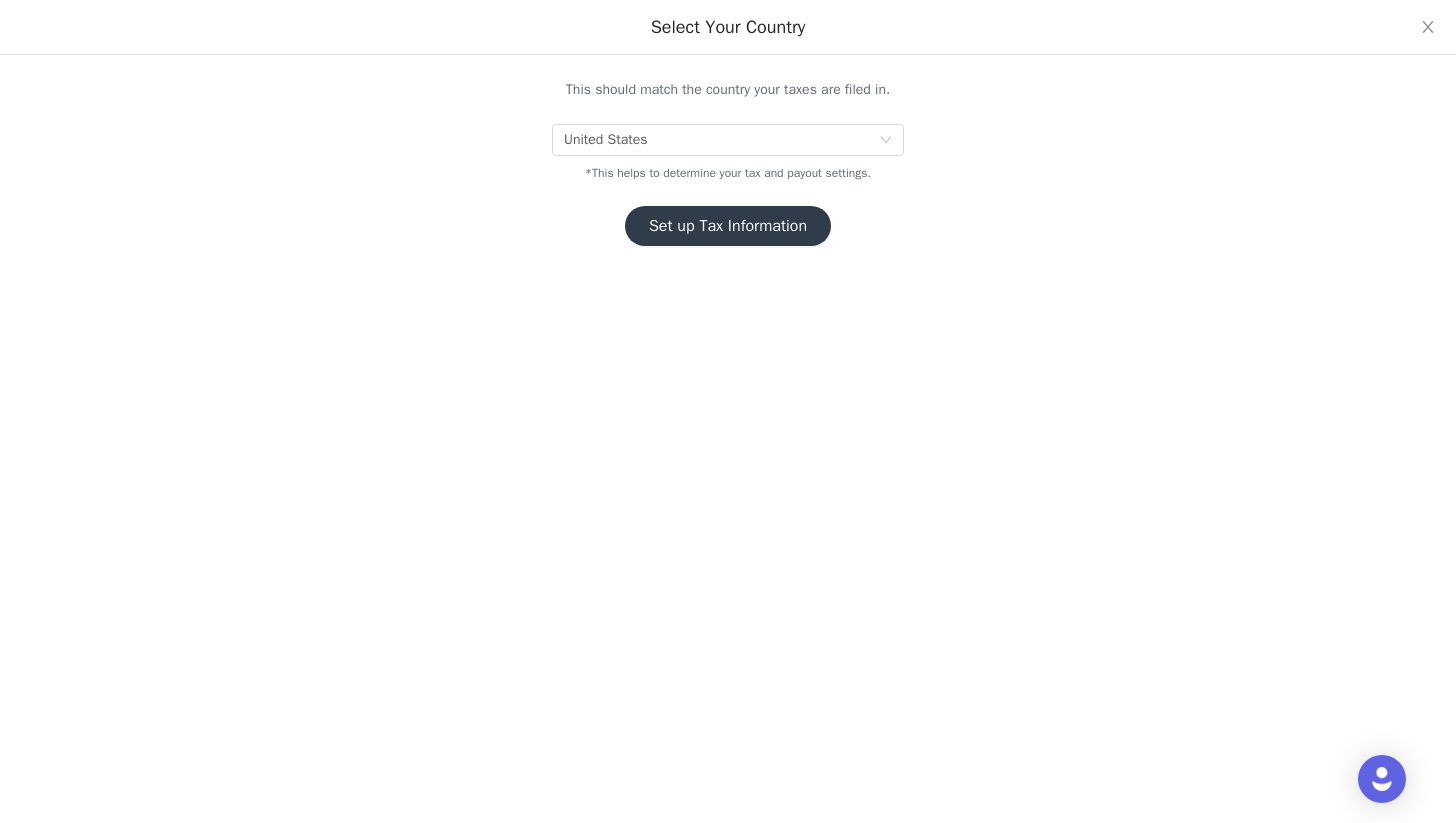 click on "Set up Tax Information" at bounding box center (728, 226) 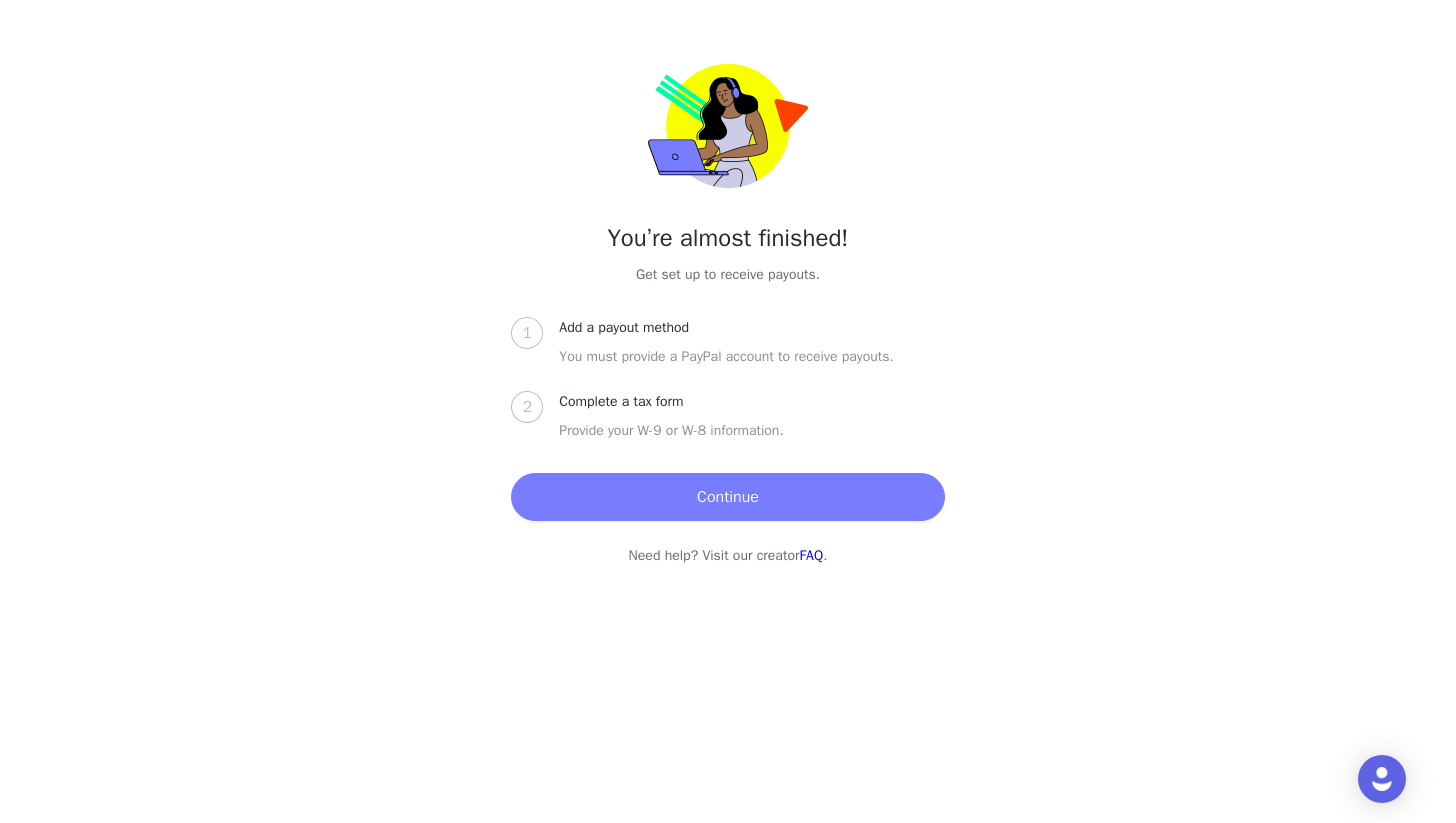 click on "Continue" at bounding box center [727, 497] 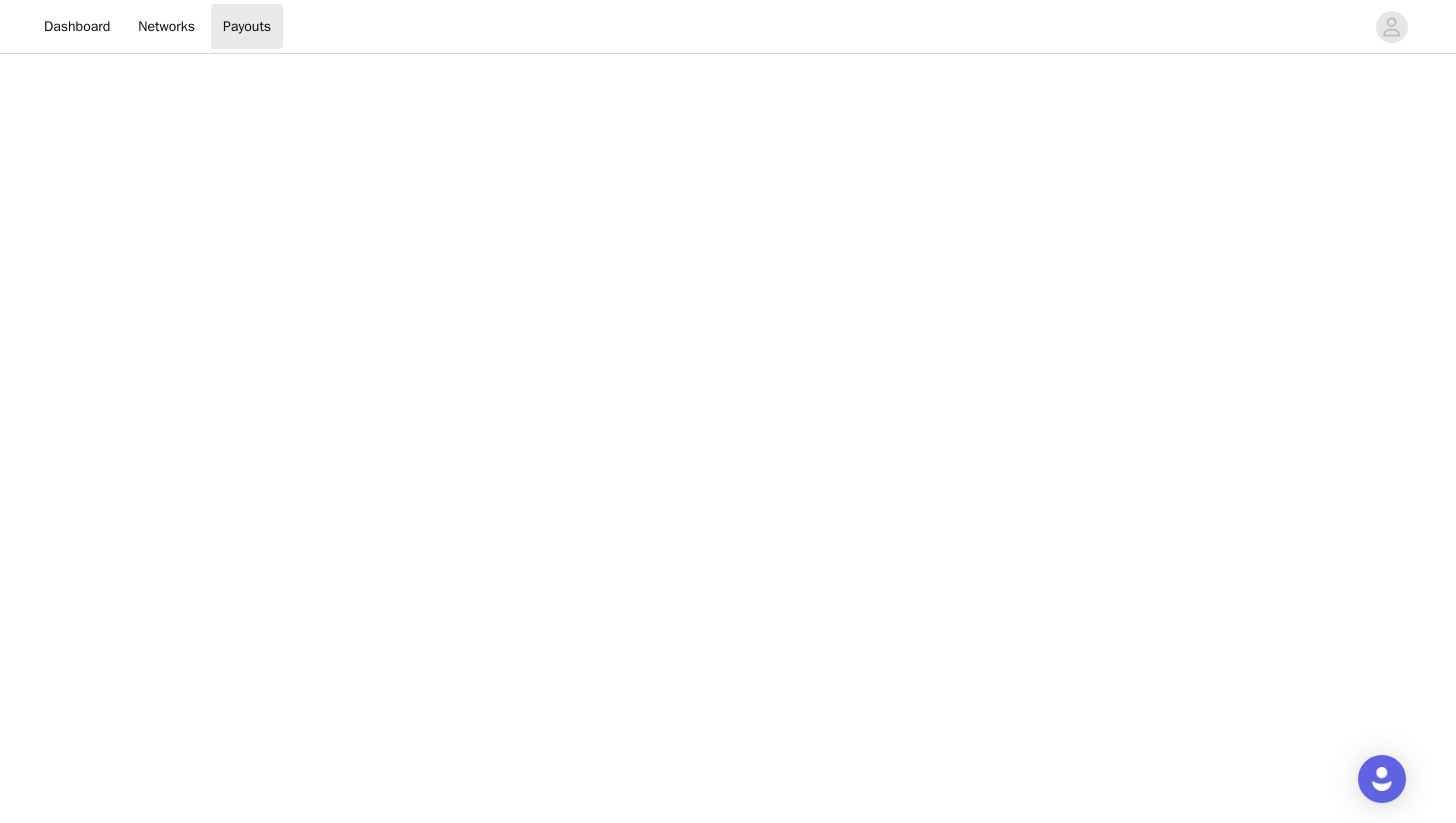 scroll, scrollTop: 289, scrollLeft: 0, axis: vertical 